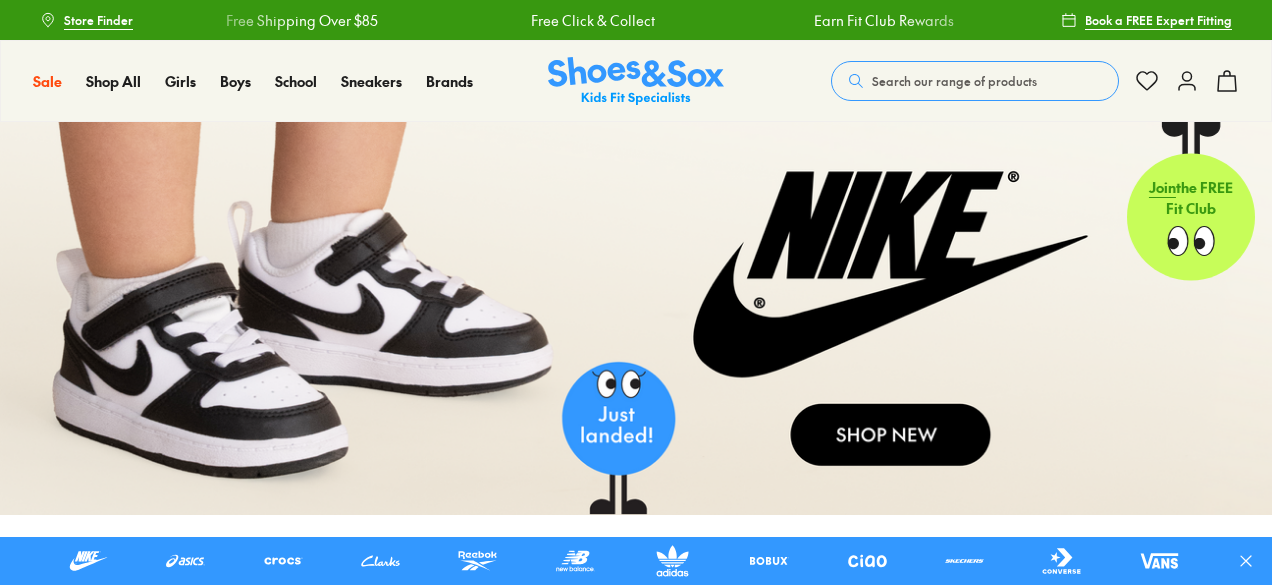 scroll, scrollTop: 0, scrollLeft: 0, axis: both 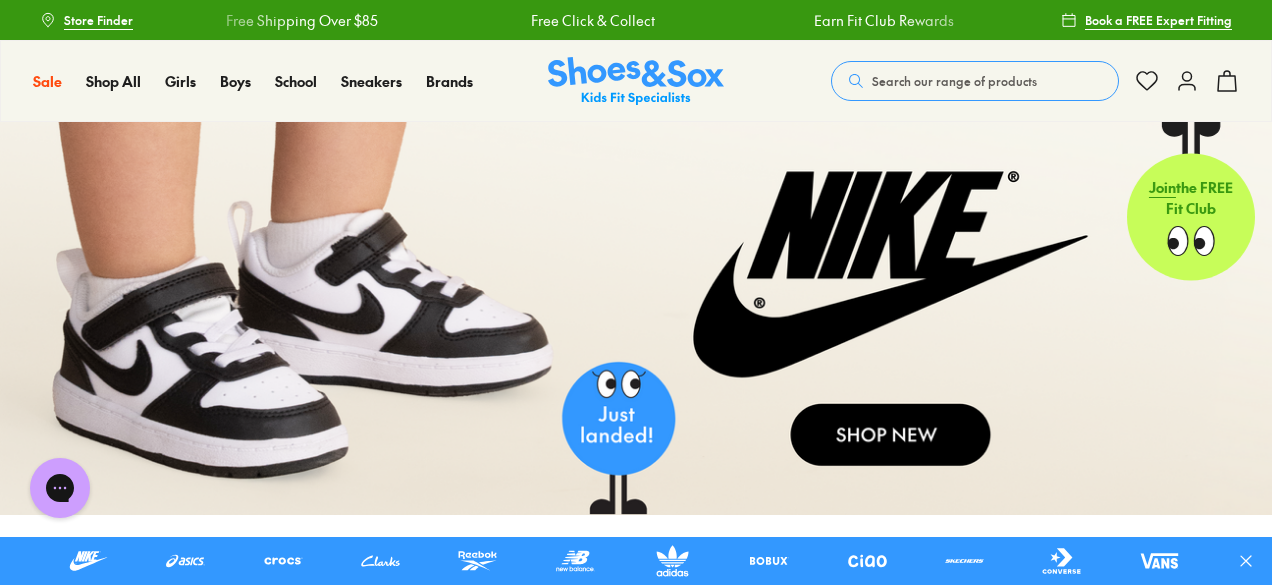 click 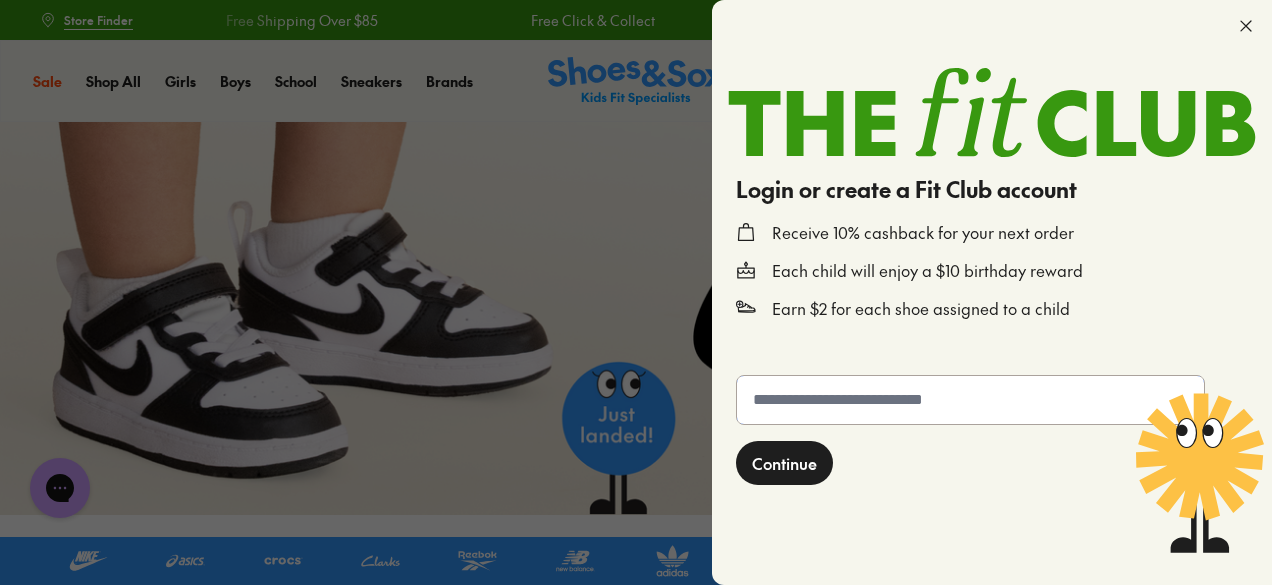 click 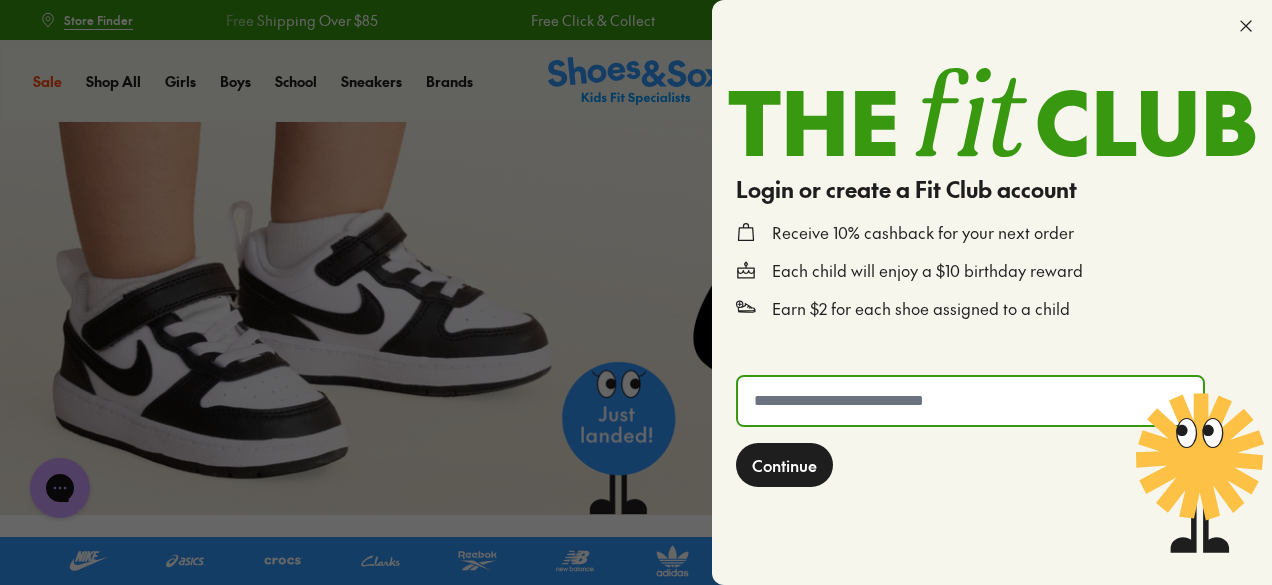 type on "**********" 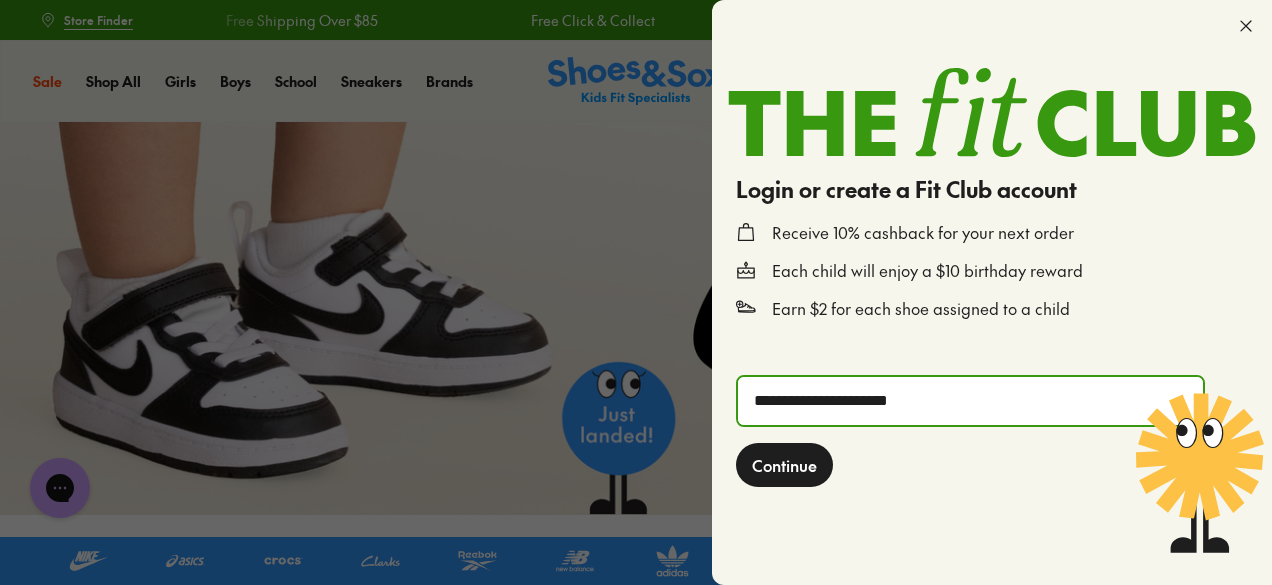 click on "Continue" 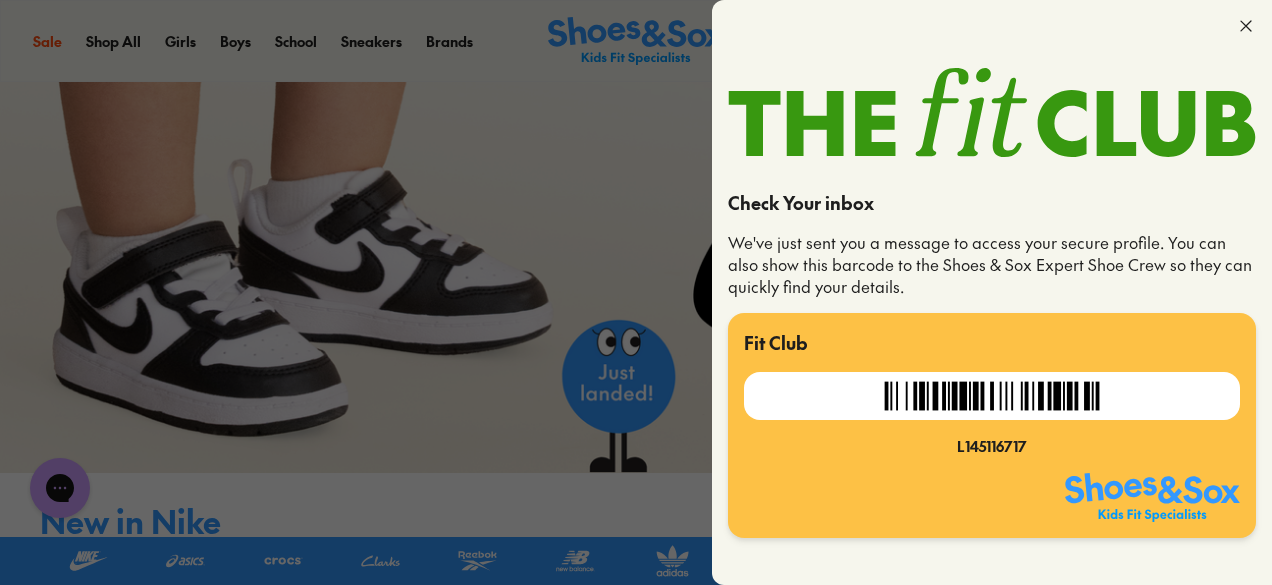 scroll, scrollTop: 0, scrollLeft: 0, axis: both 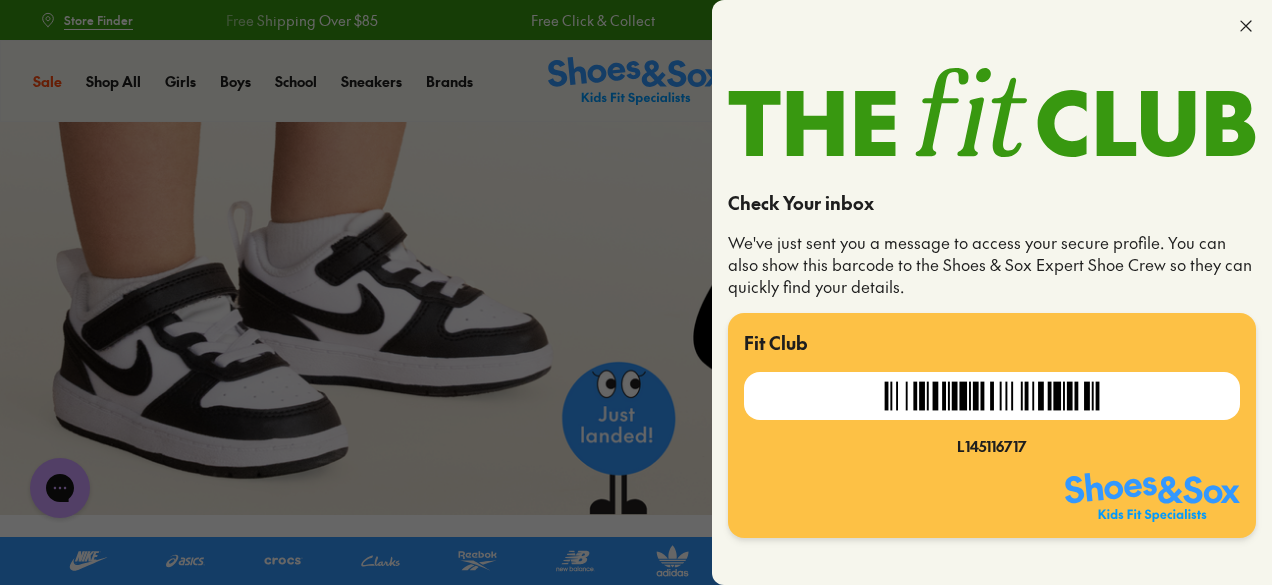 click 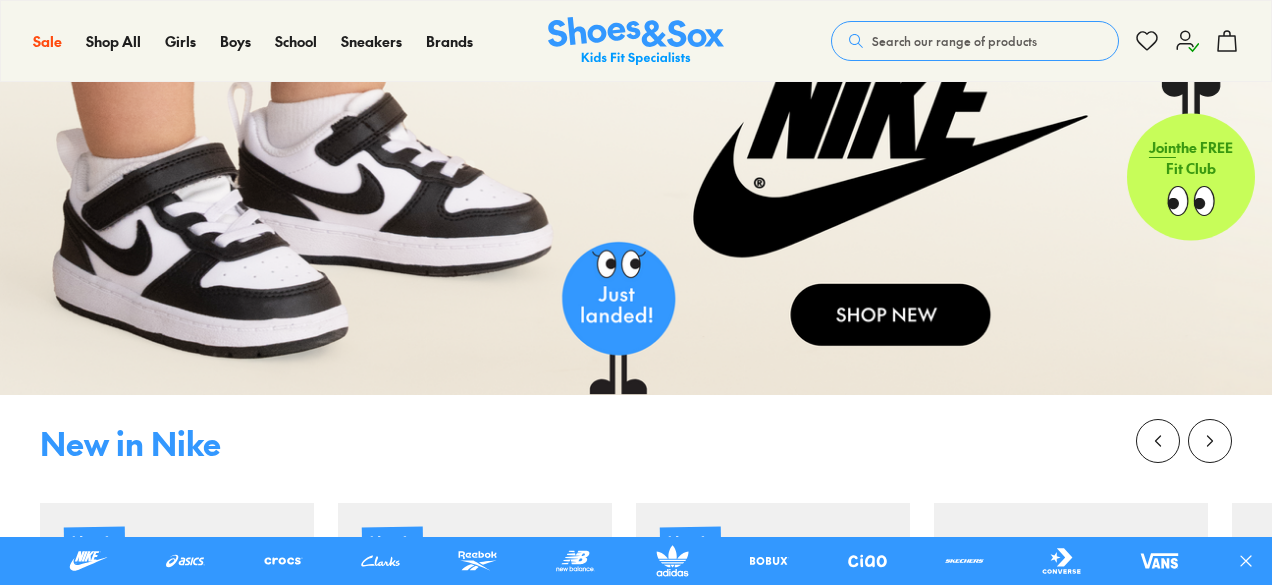 scroll, scrollTop: 400, scrollLeft: 0, axis: vertical 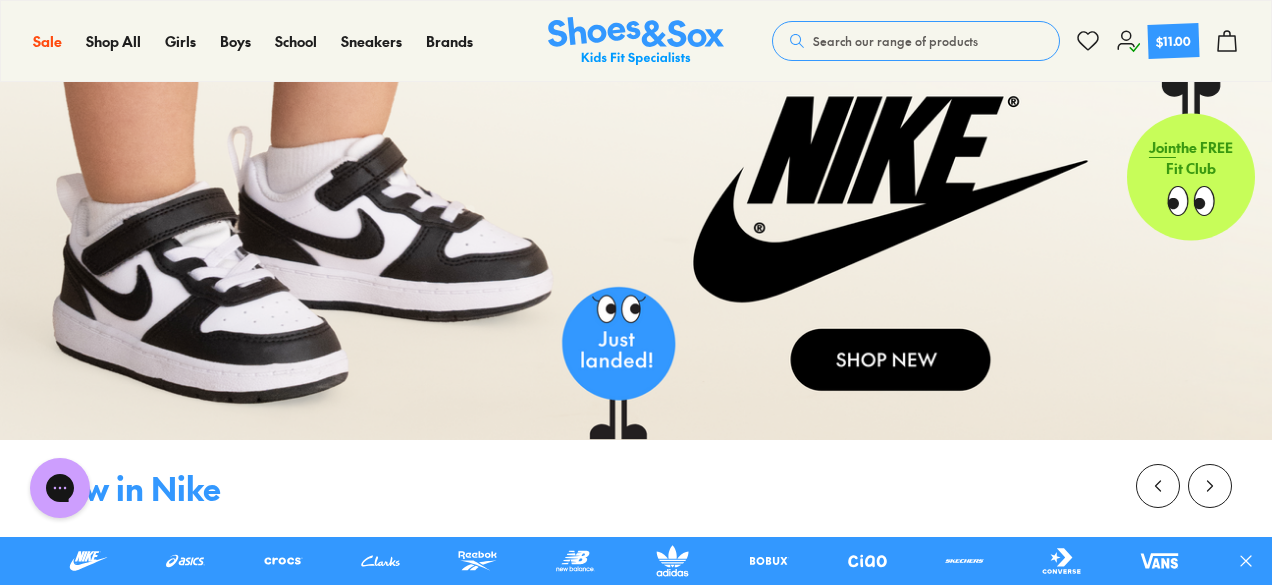 click 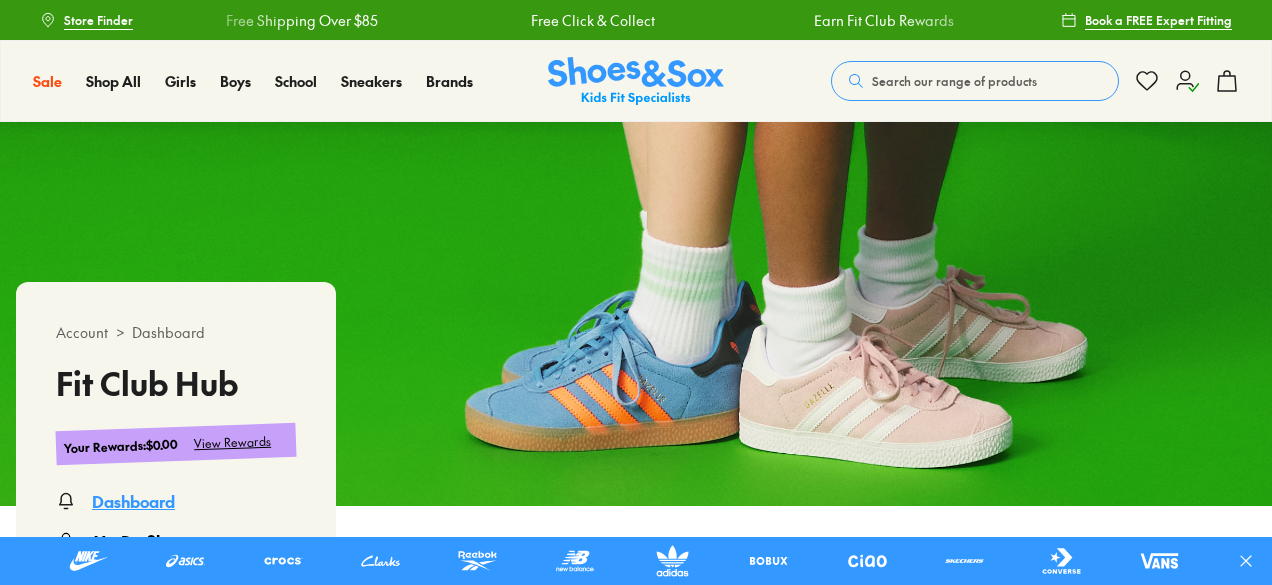 scroll, scrollTop: 0, scrollLeft: 0, axis: both 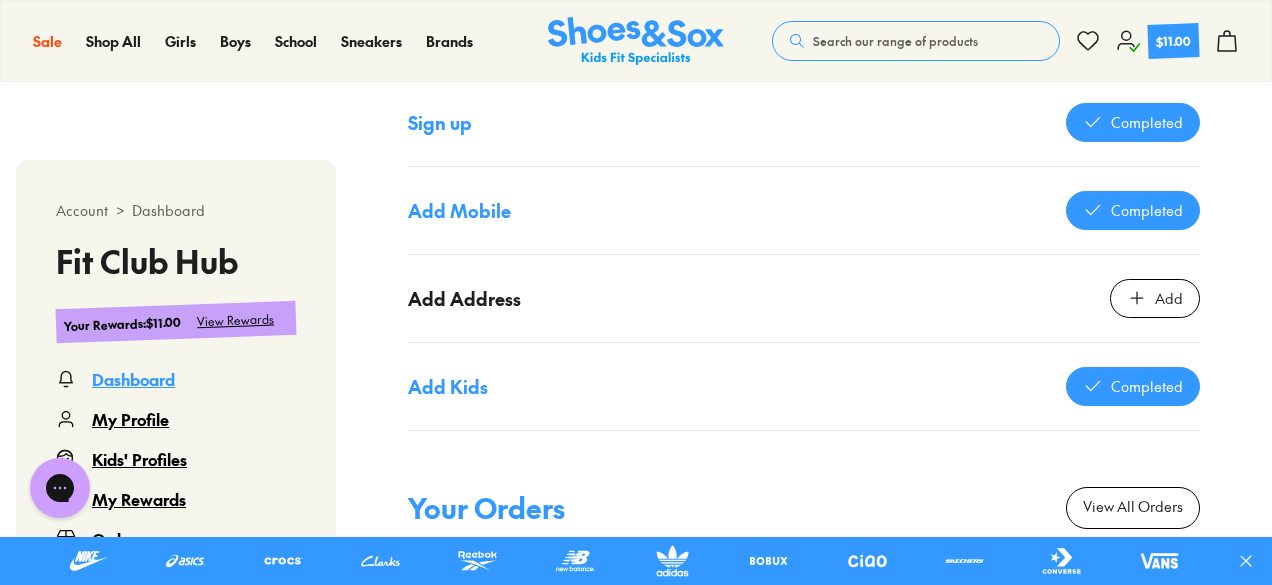 click on "Add" at bounding box center [1155, 298] 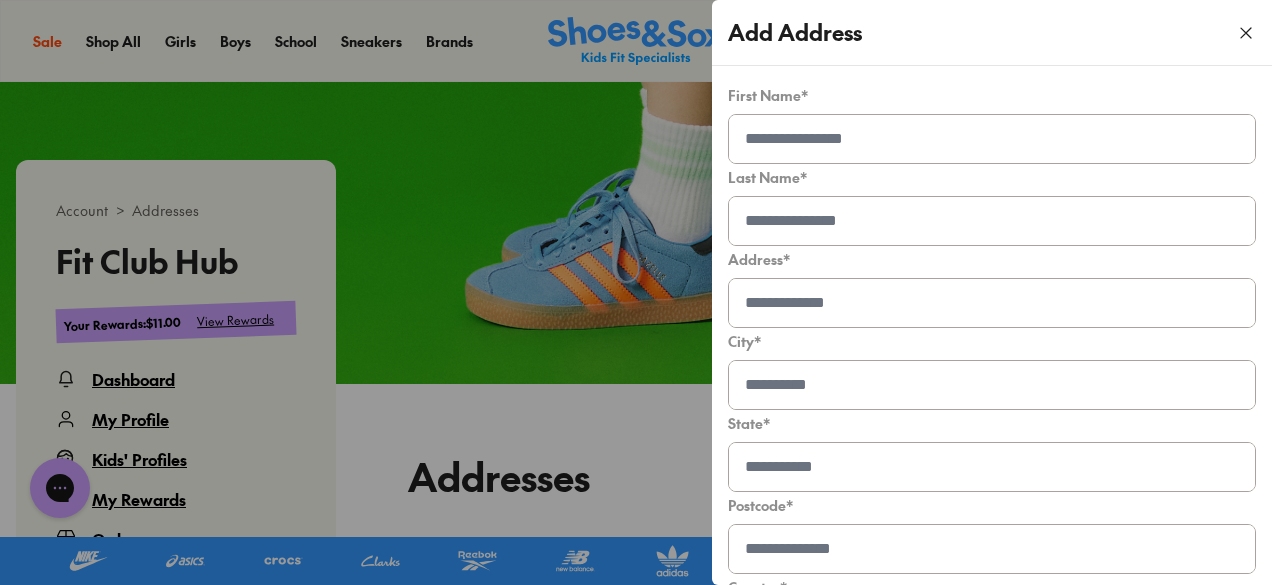 click at bounding box center (992, 139) 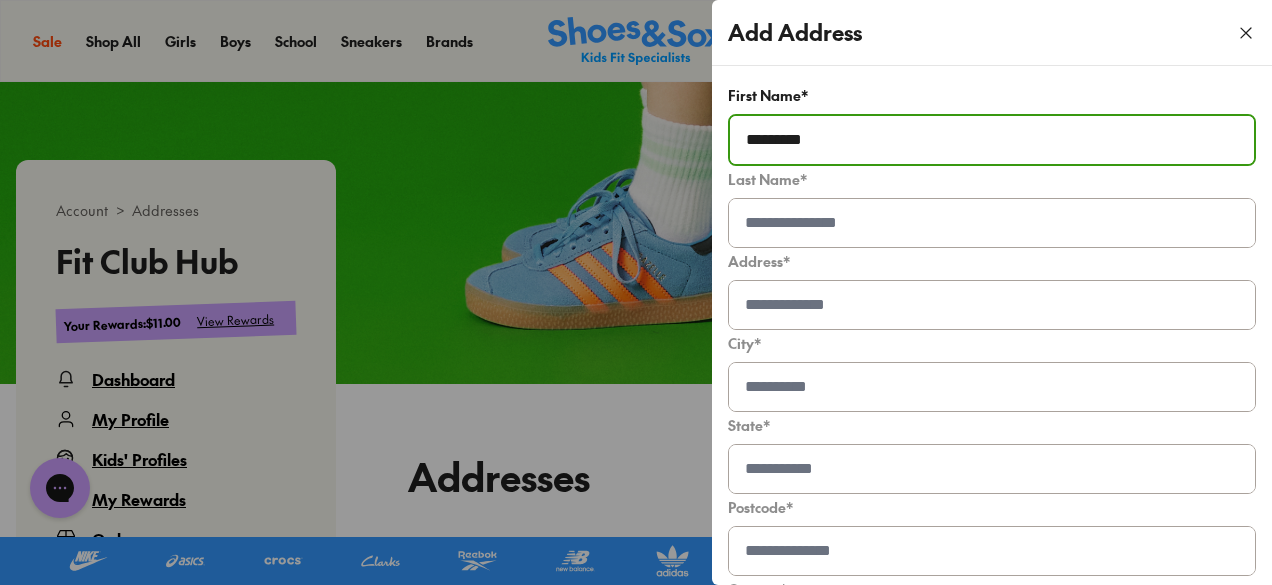 type on "*********" 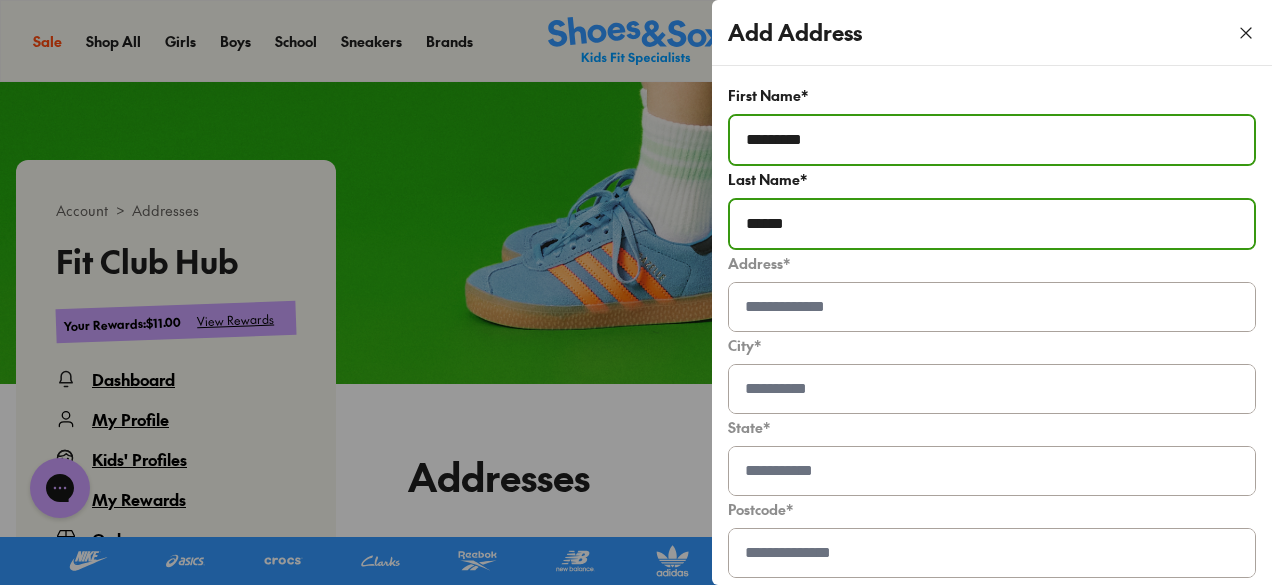 type on "******" 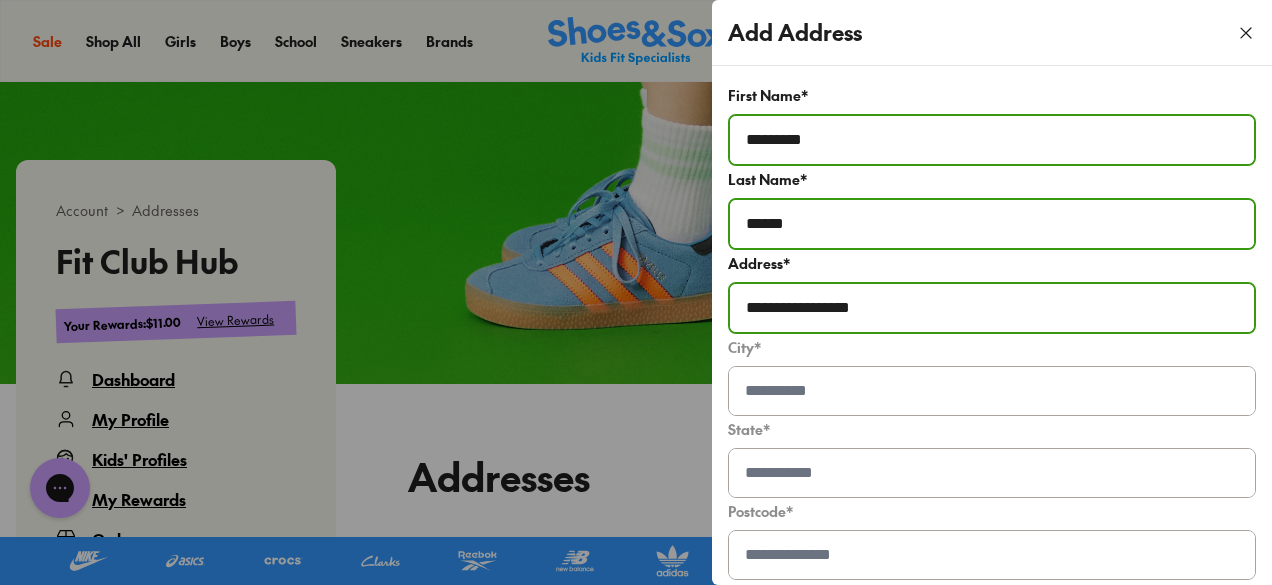 type on "**********" 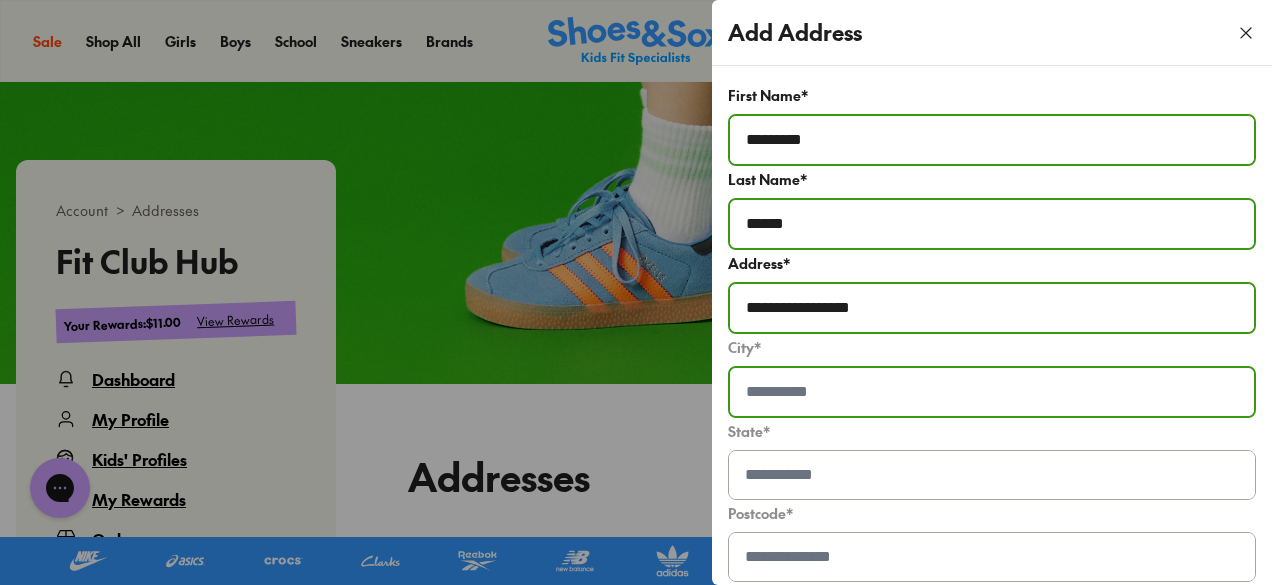 click at bounding box center [992, 392] 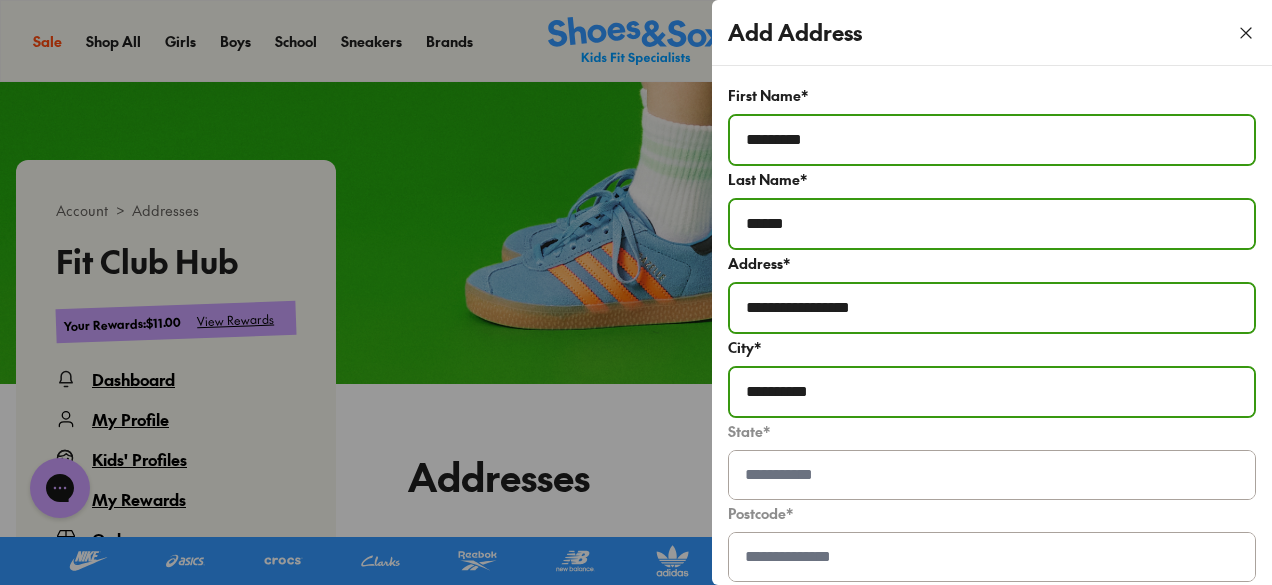 type on "**********" 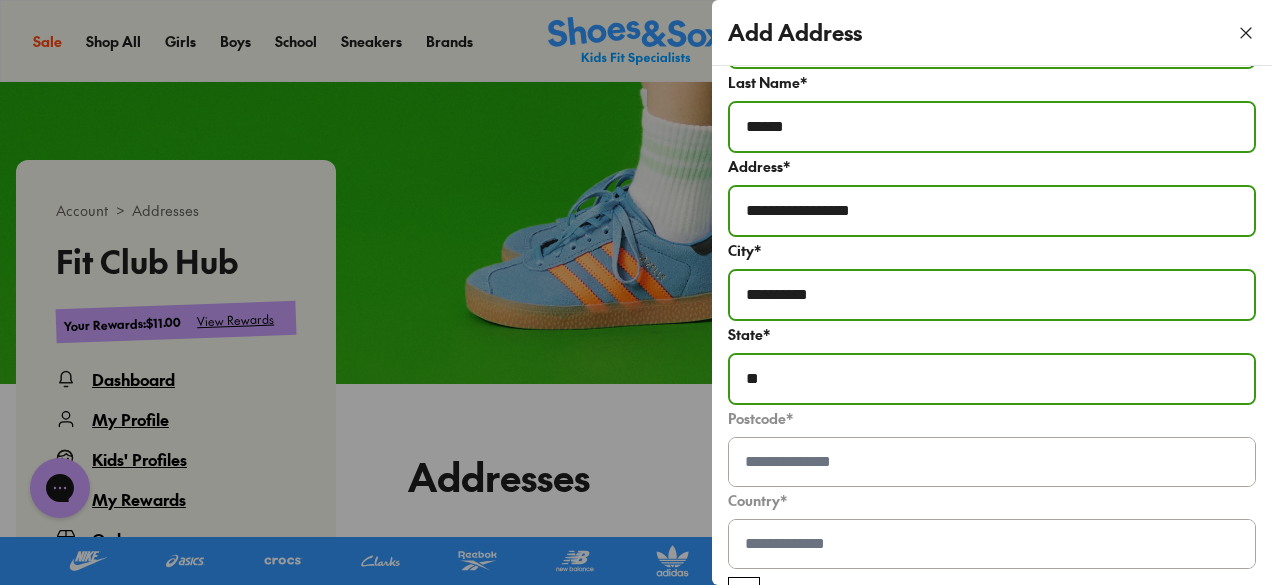 scroll, scrollTop: 100, scrollLeft: 0, axis: vertical 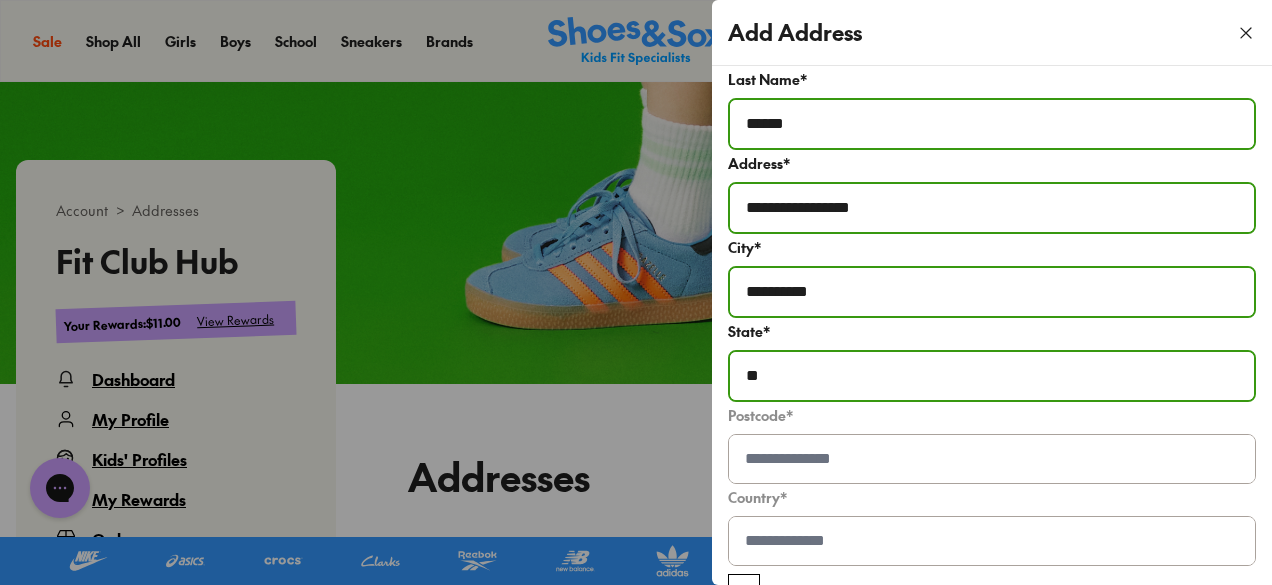 type on "**" 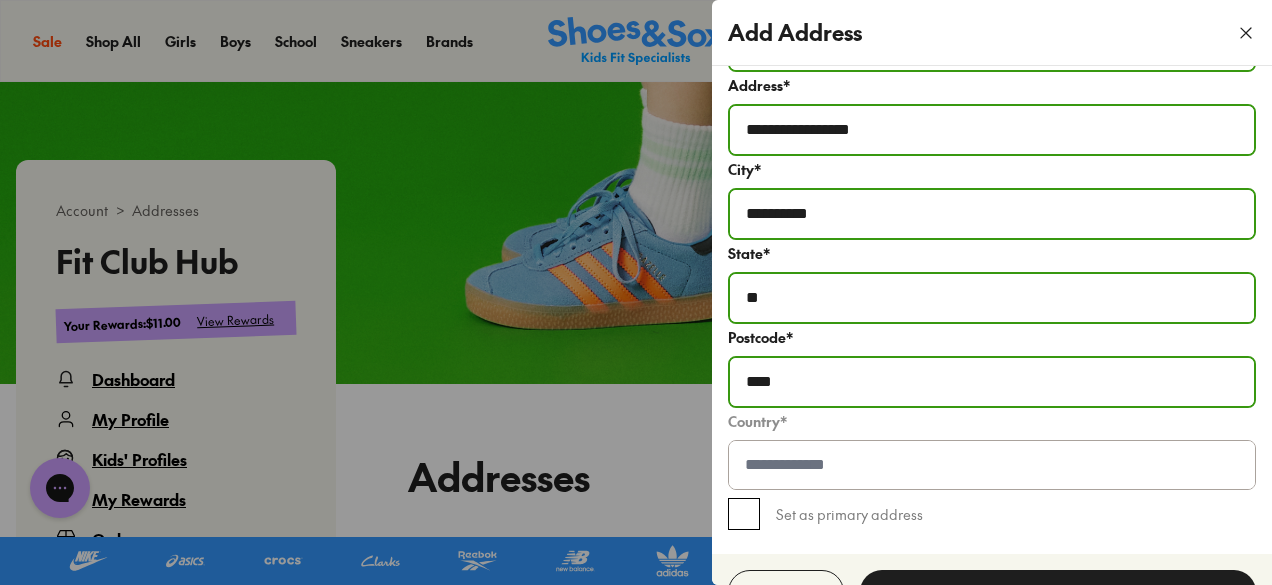 scroll, scrollTop: 221, scrollLeft: 0, axis: vertical 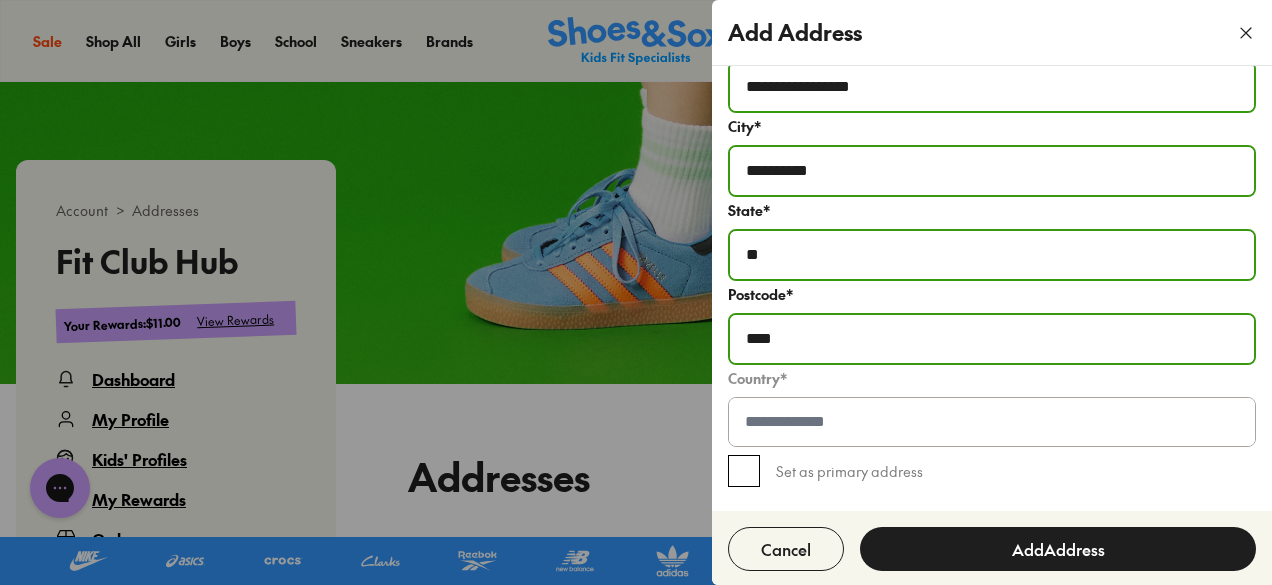 type on "****" 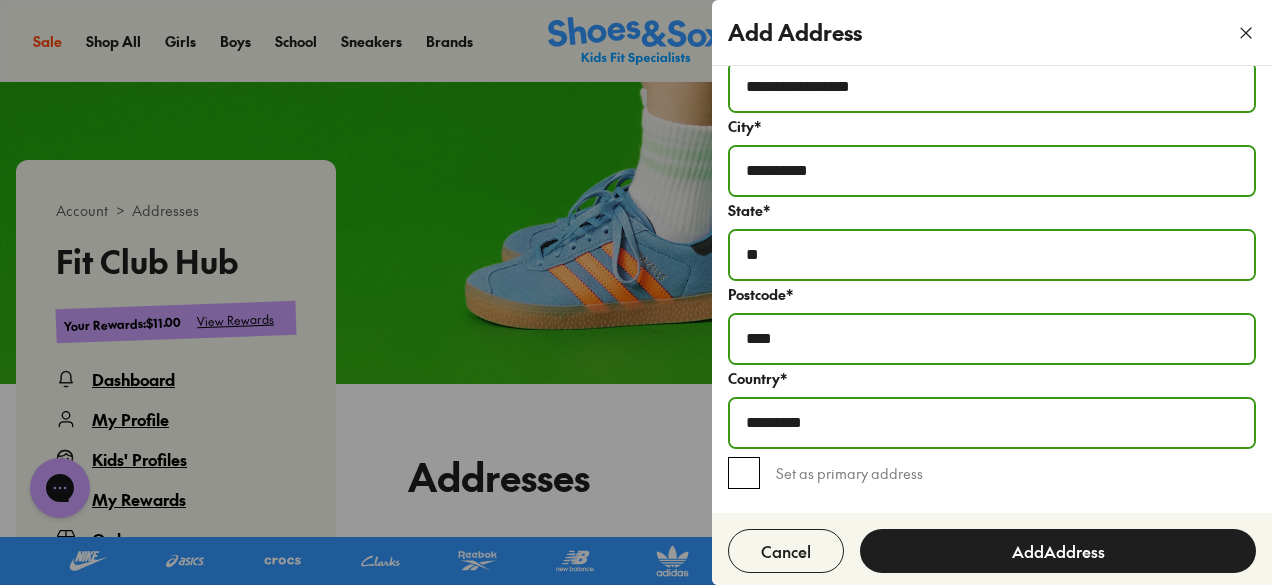 type on "*********" 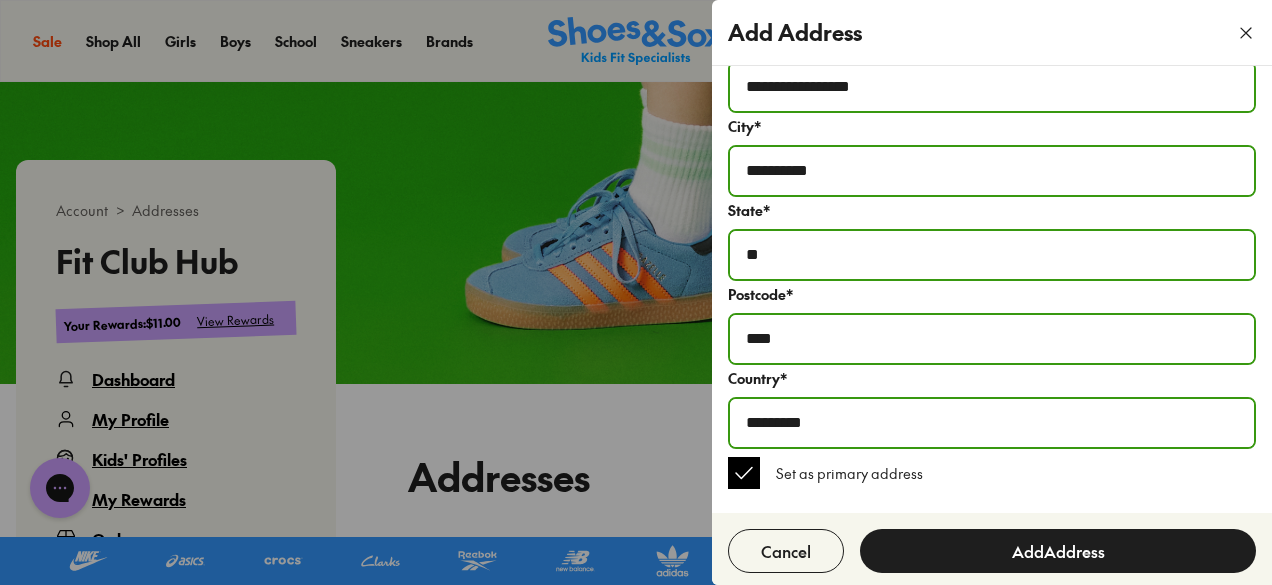 click on "Add  Address" at bounding box center [1058, 551] 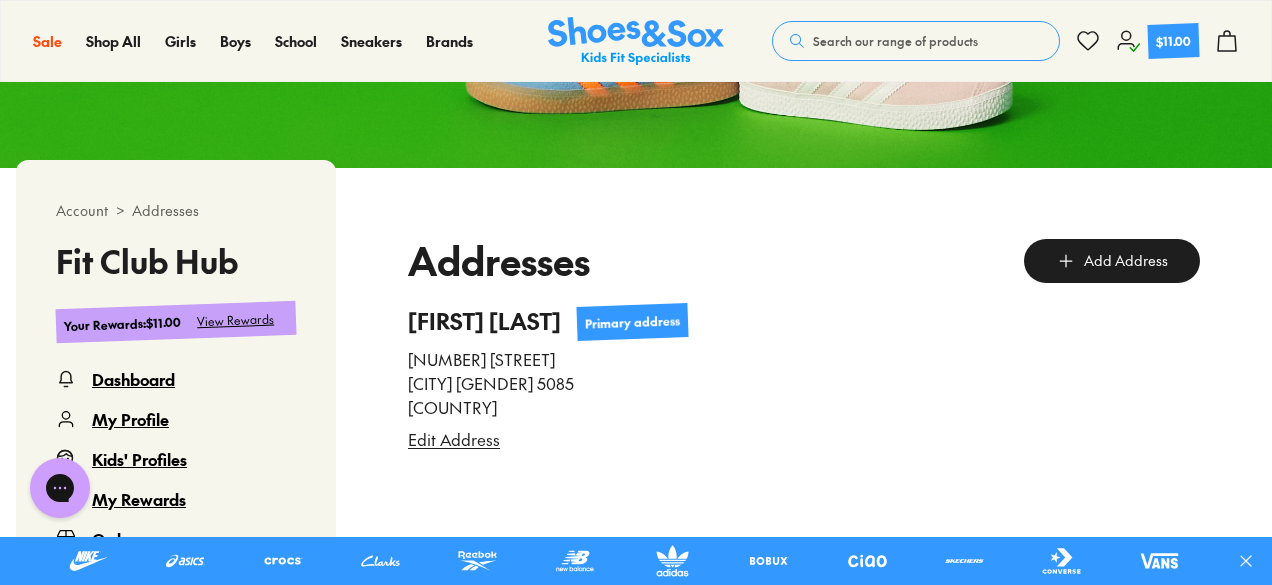 scroll, scrollTop: 322, scrollLeft: 0, axis: vertical 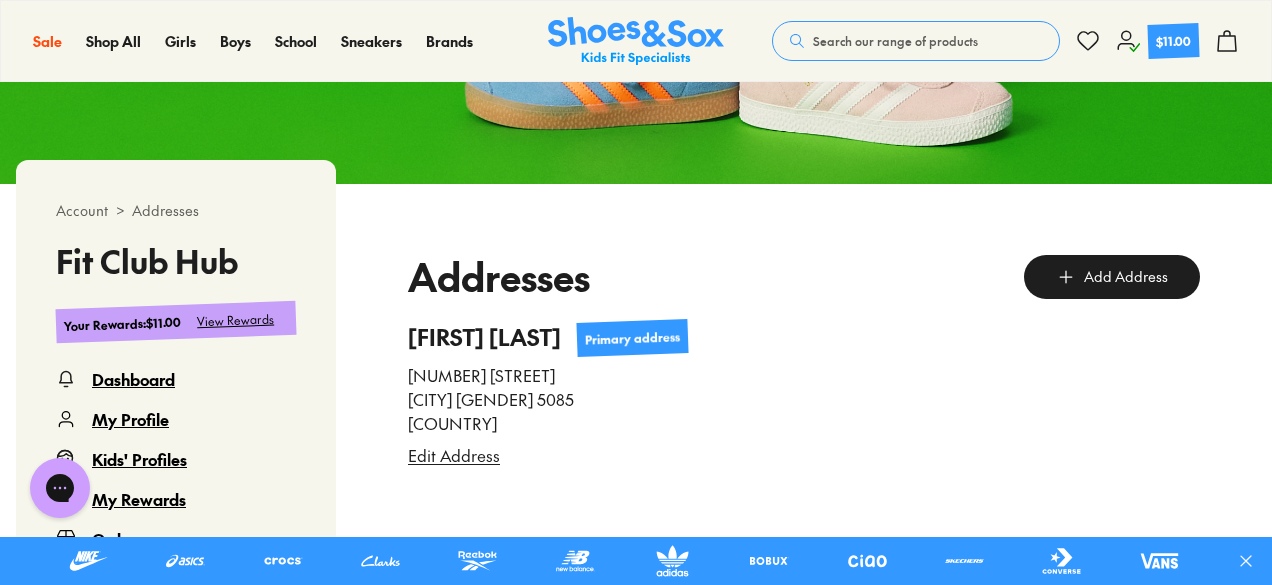 click on "Dashboard" at bounding box center [133, 379] 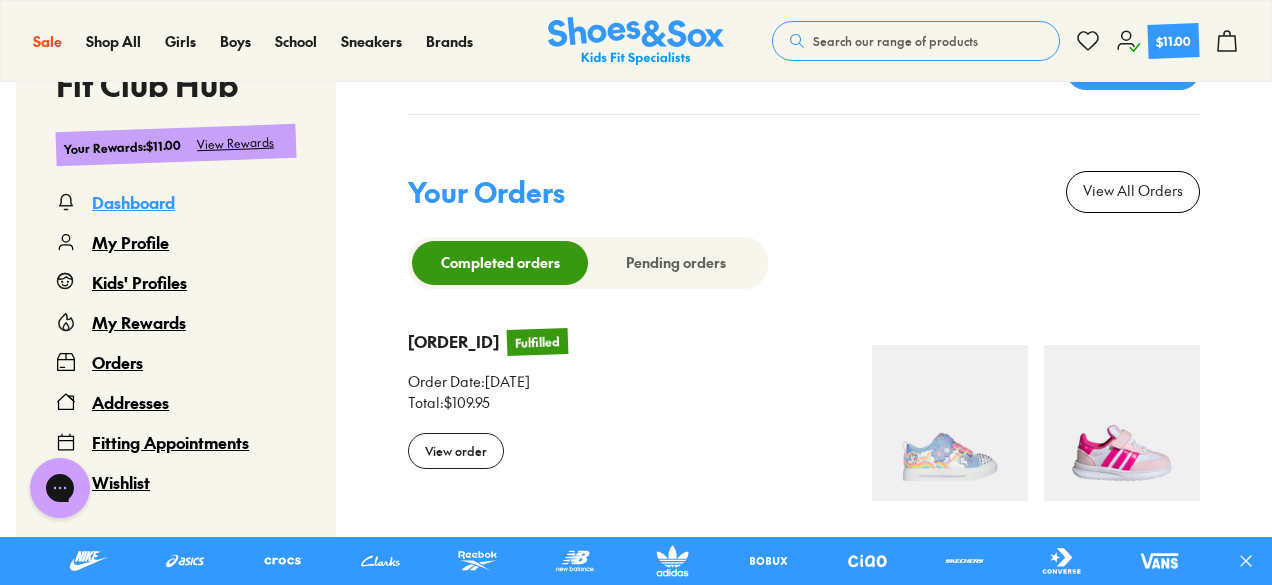 scroll, scrollTop: 1772, scrollLeft: 0, axis: vertical 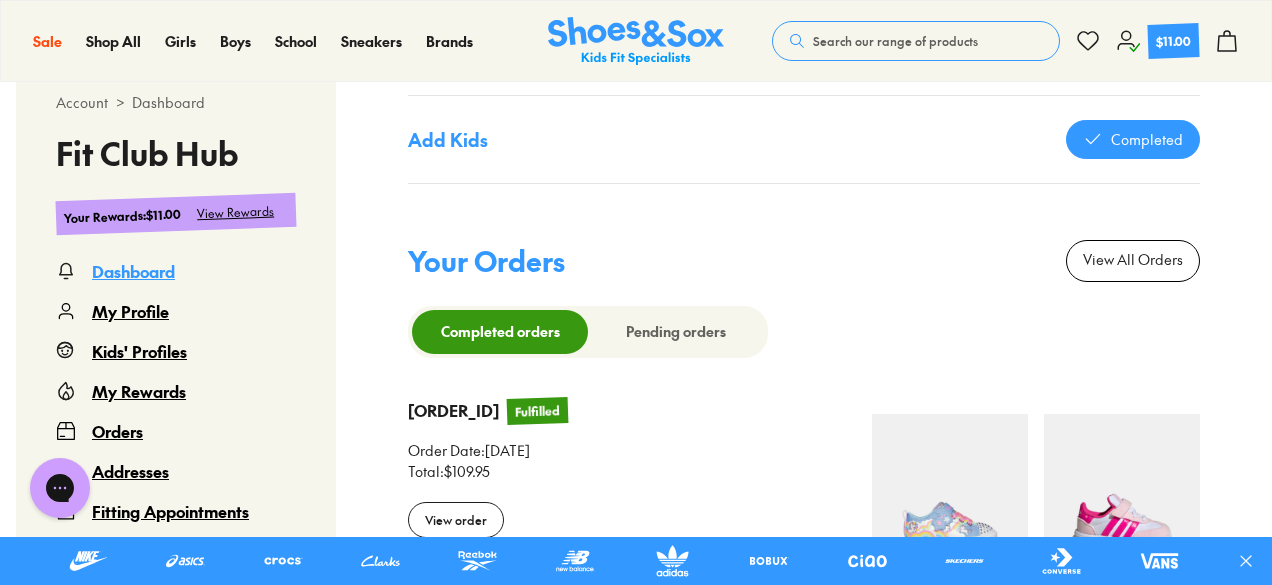 click on "My Profile" at bounding box center [130, 311] 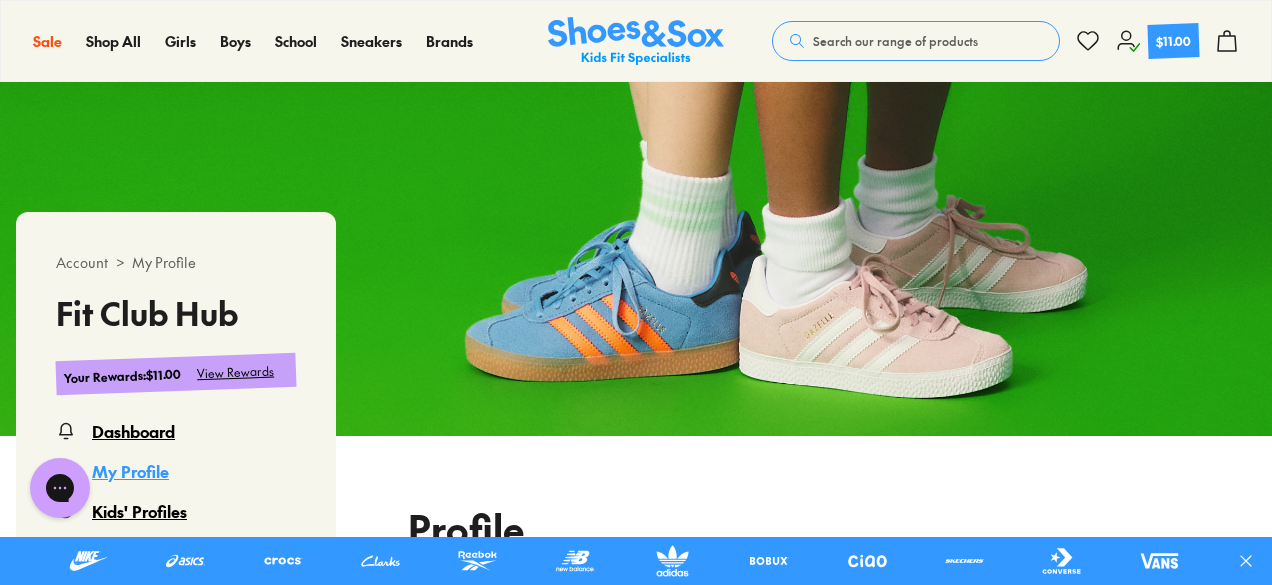 scroll, scrollTop: 0, scrollLeft: 0, axis: both 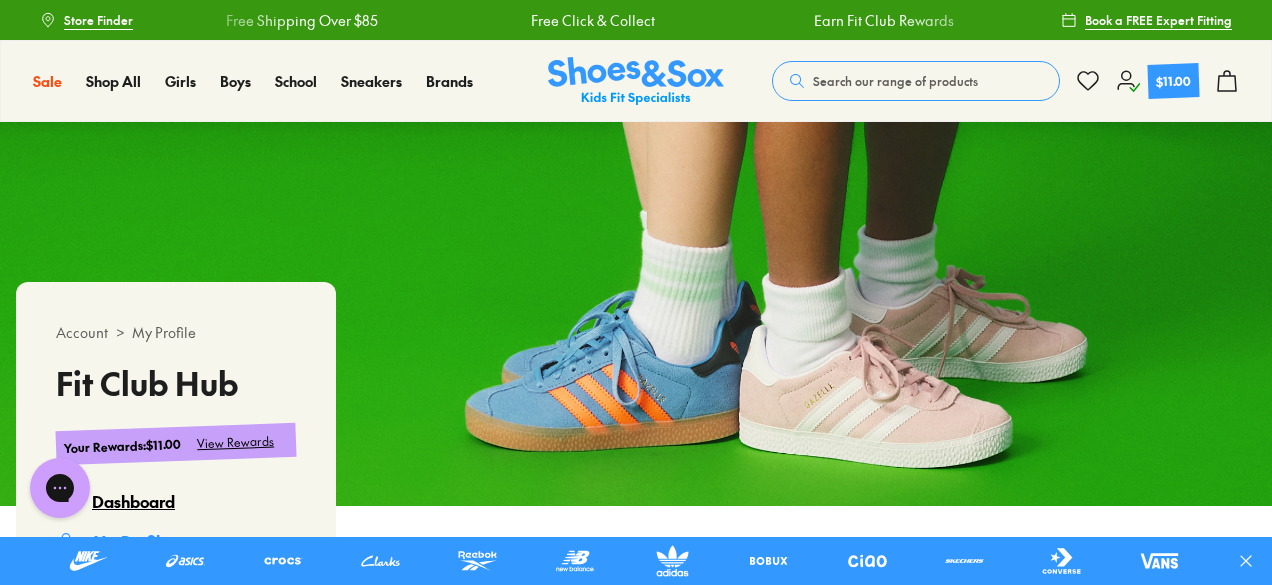 select on "**" 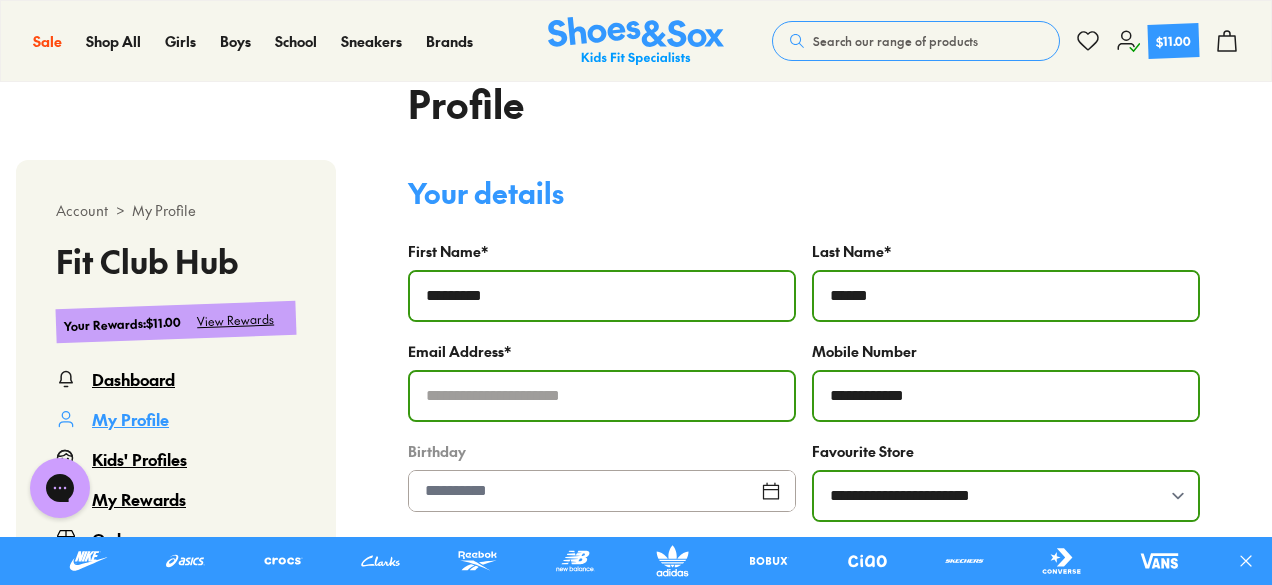 scroll, scrollTop: 500, scrollLeft: 0, axis: vertical 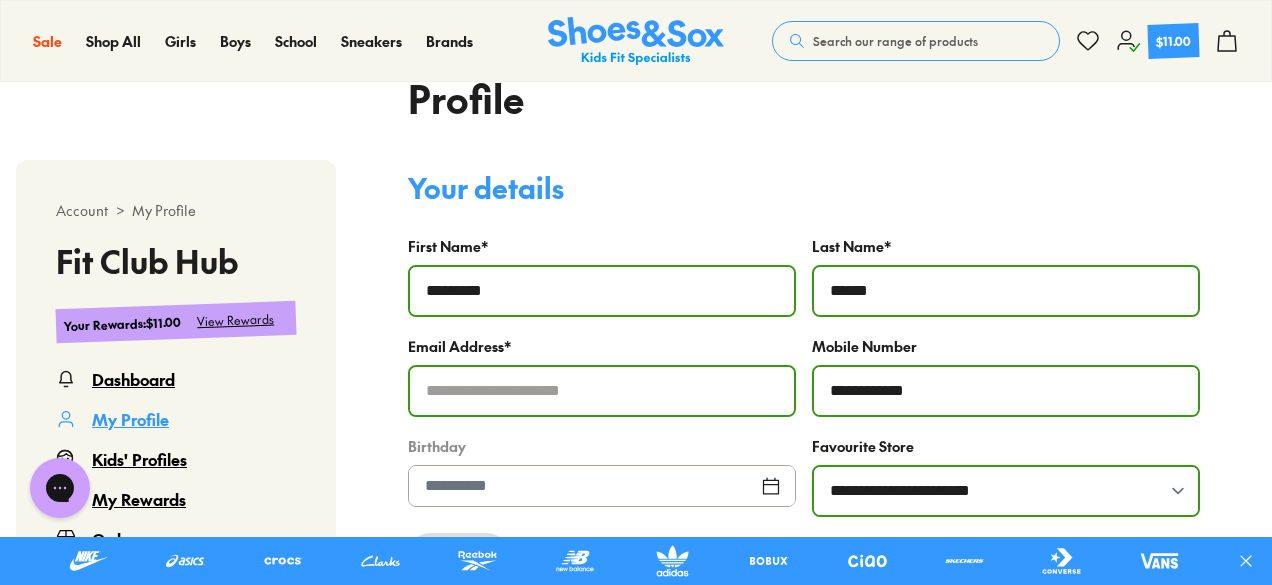drag, startPoint x: 855, startPoint y: 297, endPoint x: 904, endPoint y: 258, distance: 62.625874 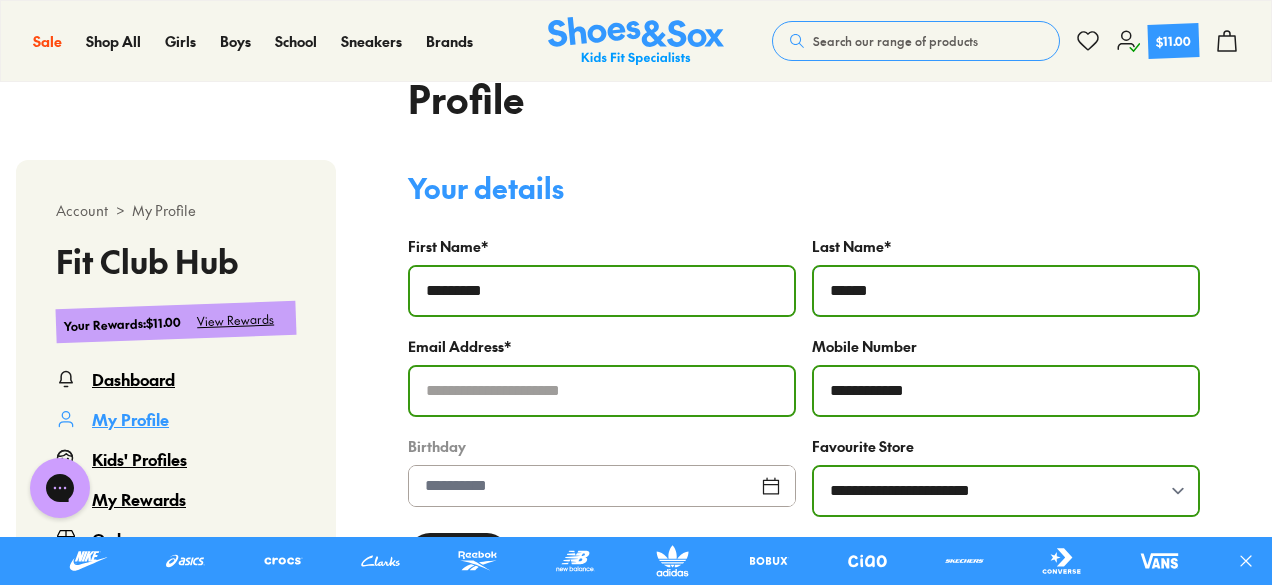 type on "******" 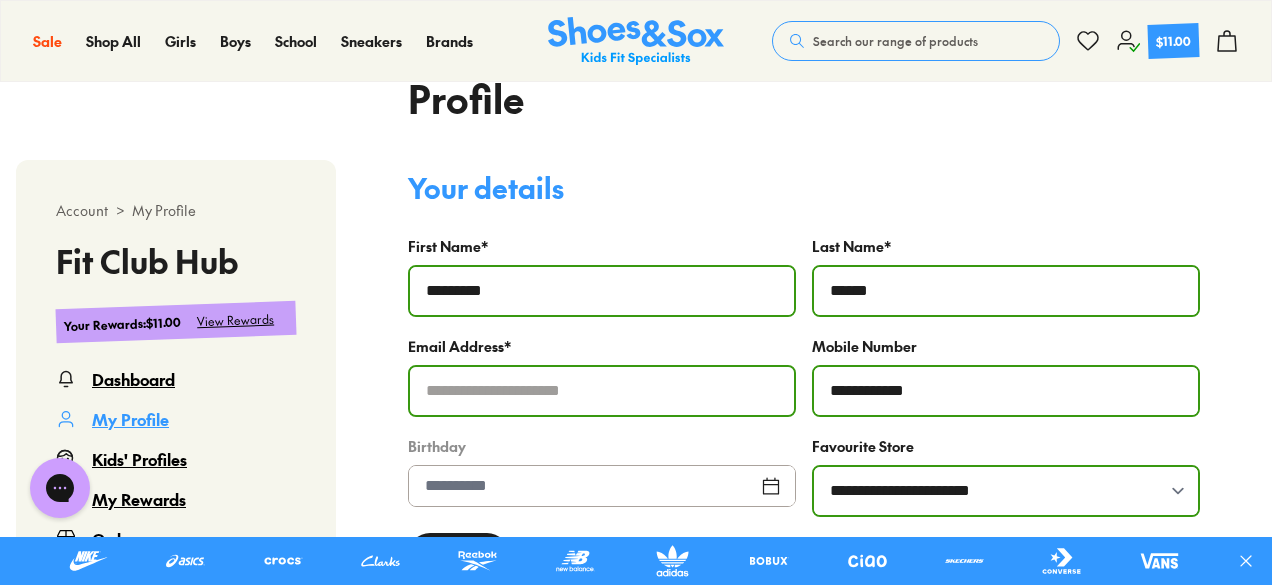 click on "**********" at bounding box center (804, 372) 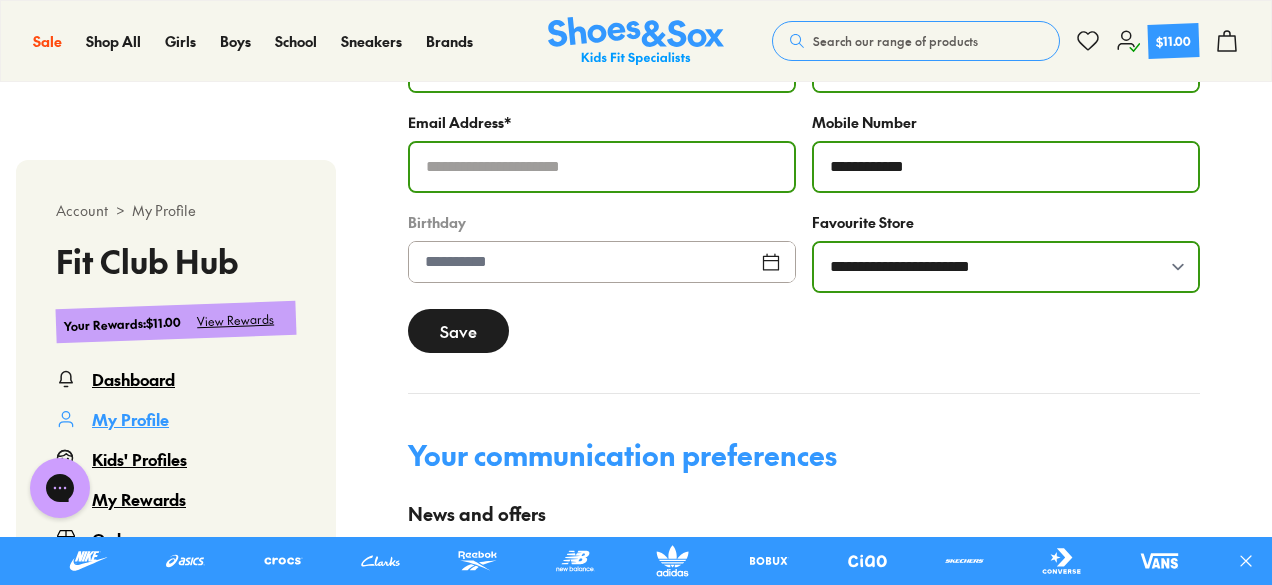 scroll, scrollTop: 725, scrollLeft: 0, axis: vertical 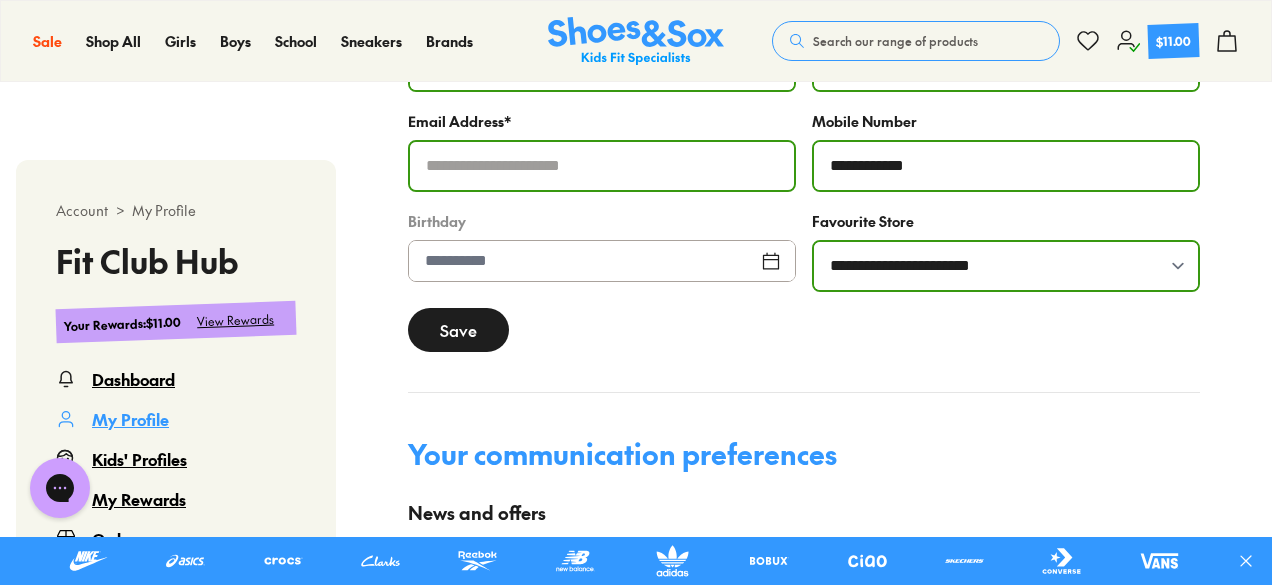 click at bounding box center (602, 261) 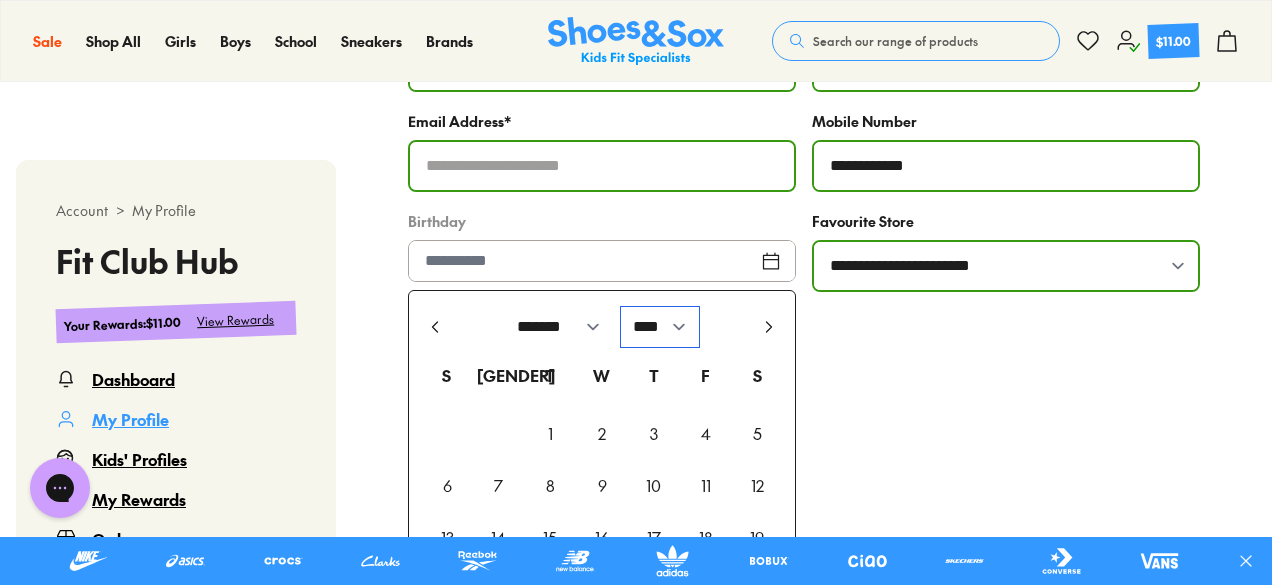 click on "**** **** **** **** **** **** **** **** **** **** **** **** **** **** **** **** **** **** **** **** **** **** **** **** **** **** **** **** **** **** **** **** **** **** **** **** **** **** **** **** **** **** **** **** **** **** **** **** **** **** **** **** **** **** **** **** **** **** **** **** **** **** **** **** **** **** **** **** **** **** **** **** **** **** **** **** **** **** **** **** **** **** **** **** **** **** **** **** **** **** **** **** **** **** **** **** **** **** **** **** **** **** **** **** **** **** **** **** **** **** **** **** **** **** **** **** **** **** **** **** **** **** **** **** **** **** **** **** **** **** **** **** **** **** **** **** **** **** **** **** **** **** **** **** **** **** **** **** **** **** ****" at bounding box center (660, 327) 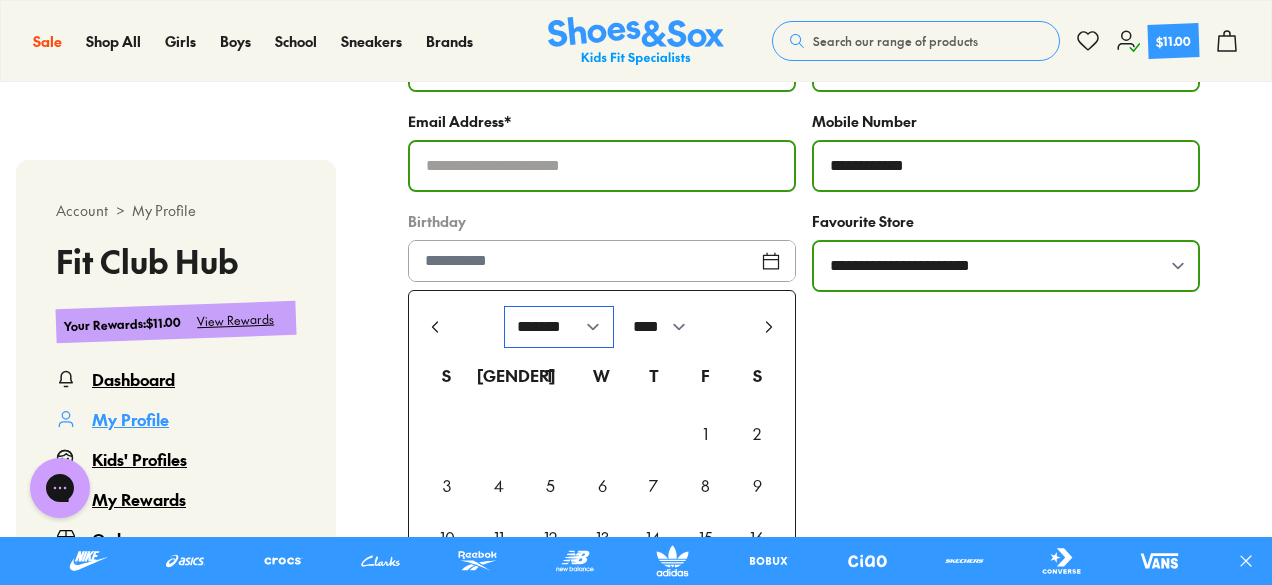 click on "******* ******** ***** ***** *** **** **** ****** ********* ******* ******** ********" at bounding box center [559, 327] 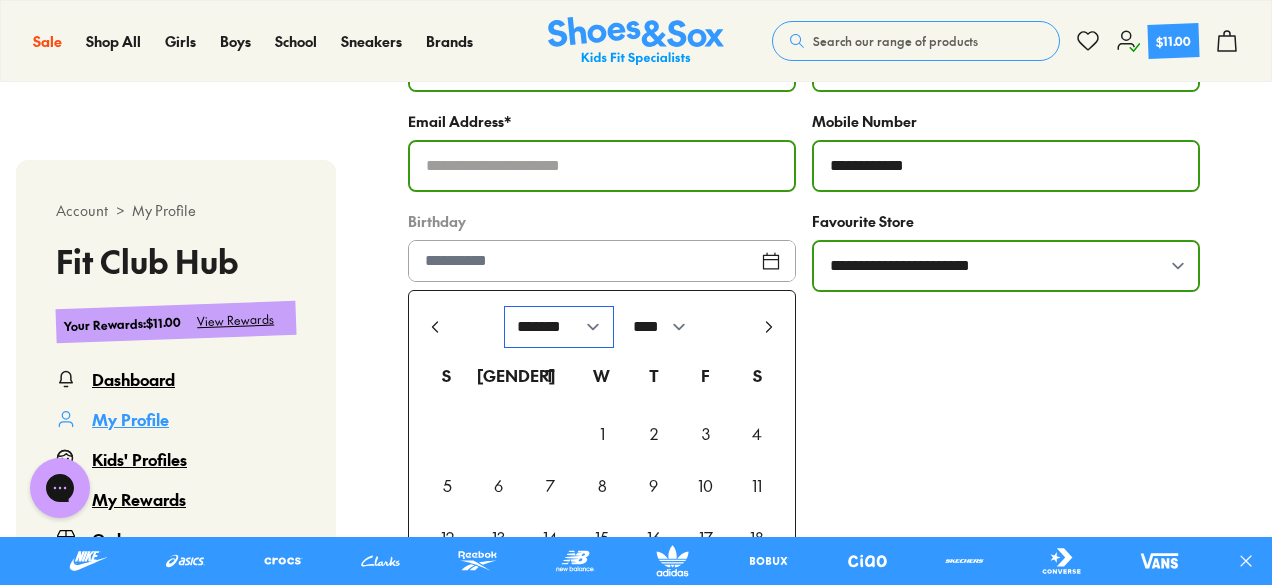 click on "******* ******** ***** ***** *** **** **** ****** ********* ******* ******** ********" at bounding box center (559, 327) 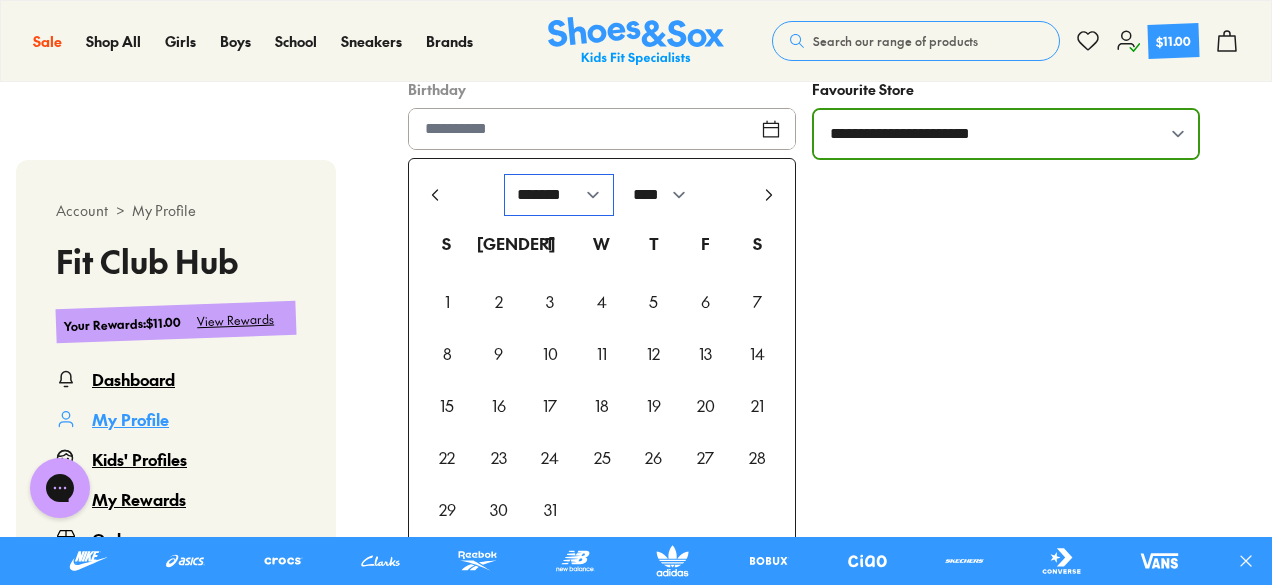 scroll, scrollTop: 875, scrollLeft: 0, axis: vertical 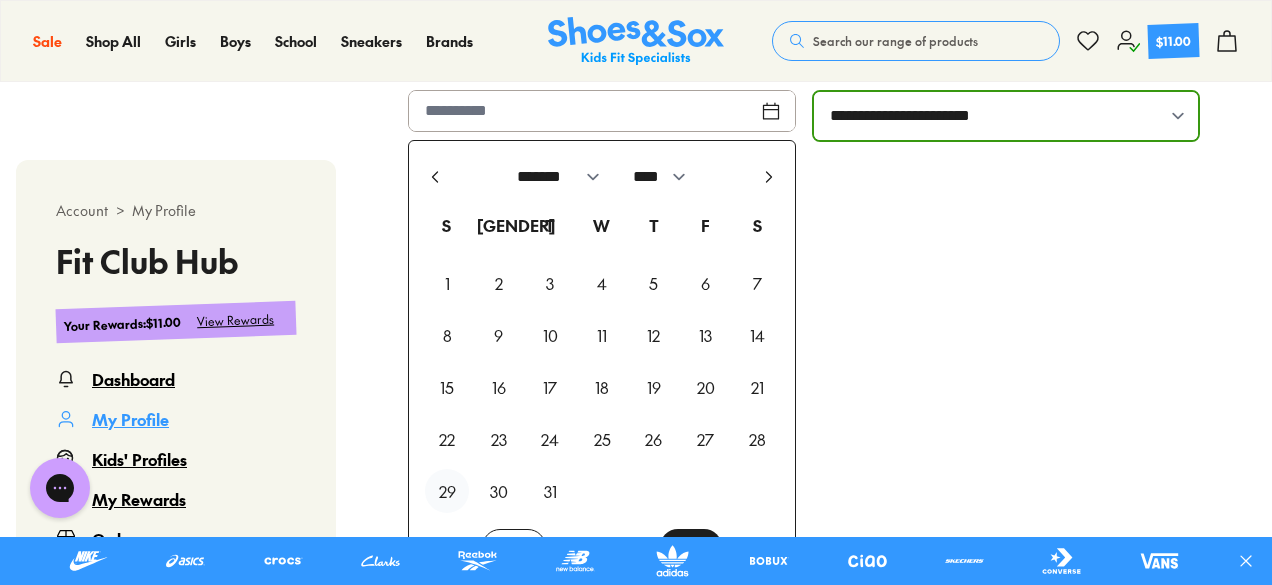 click on "29" at bounding box center (447, 491) 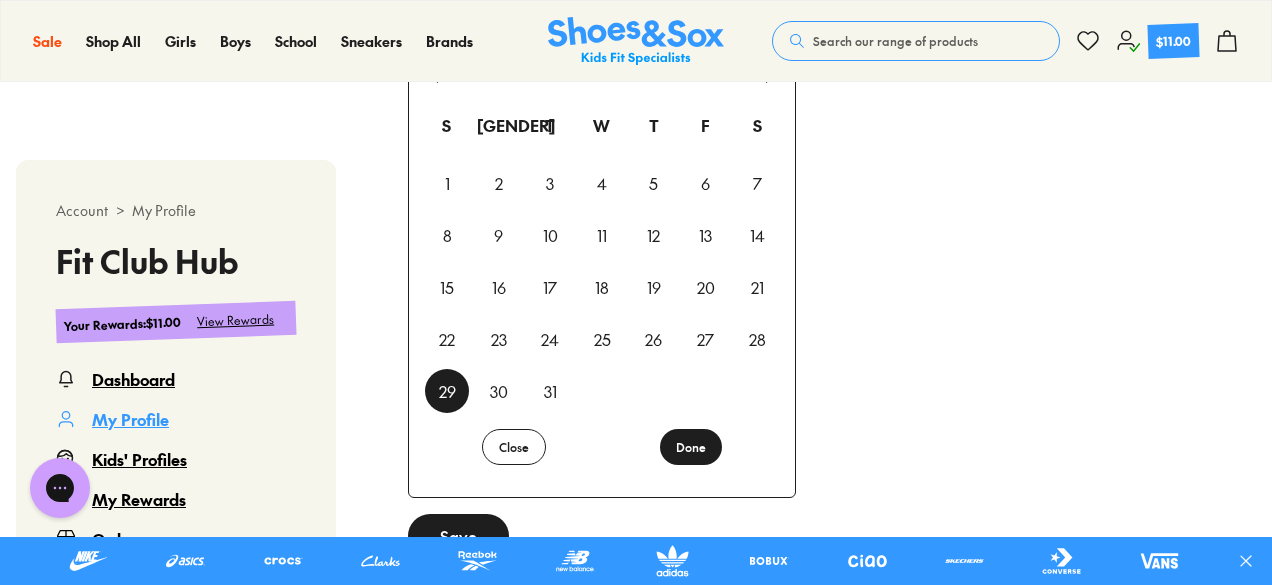 click on "Done" at bounding box center (691, 447) 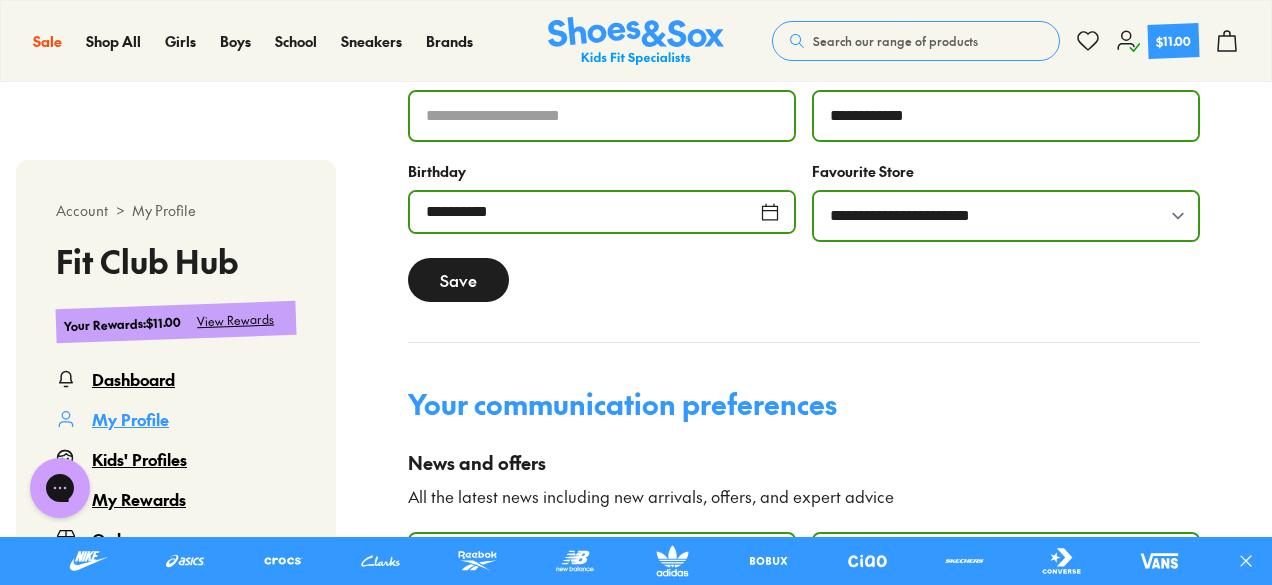scroll, scrollTop: 776, scrollLeft: 0, axis: vertical 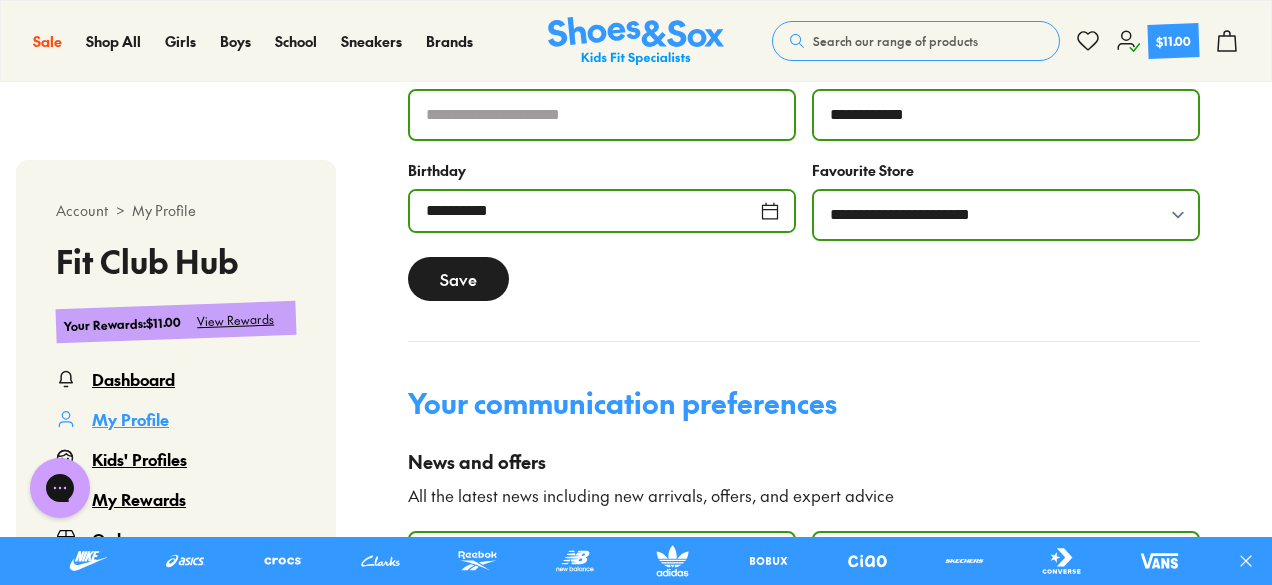 click on "Save" at bounding box center [458, 279] 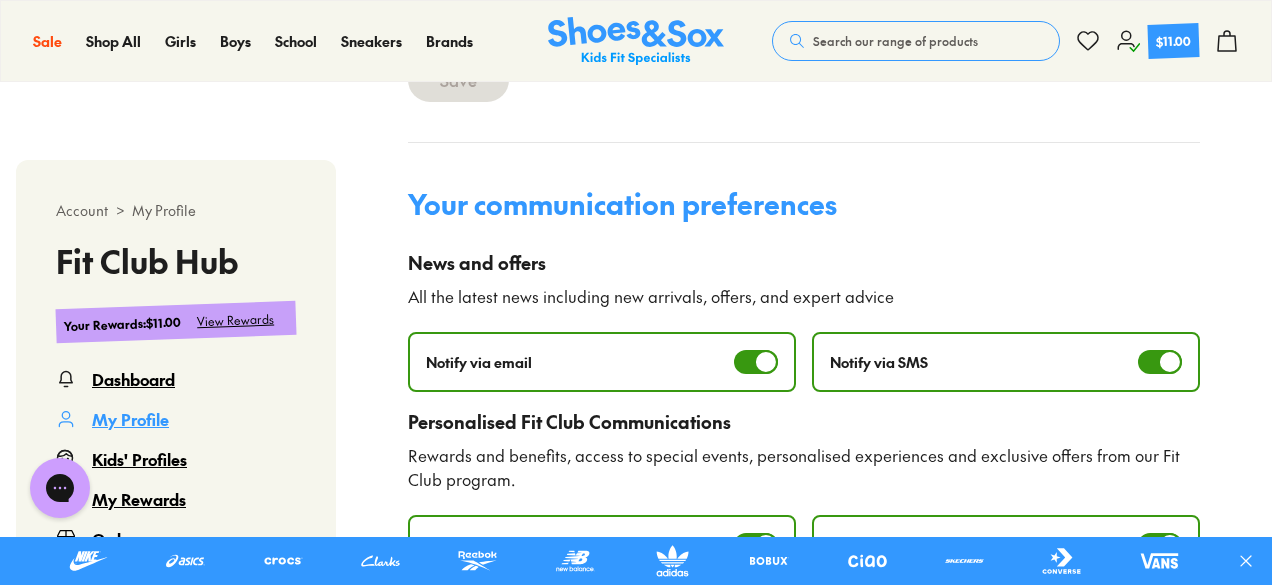 scroll, scrollTop: 976, scrollLeft: 0, axis: vertical 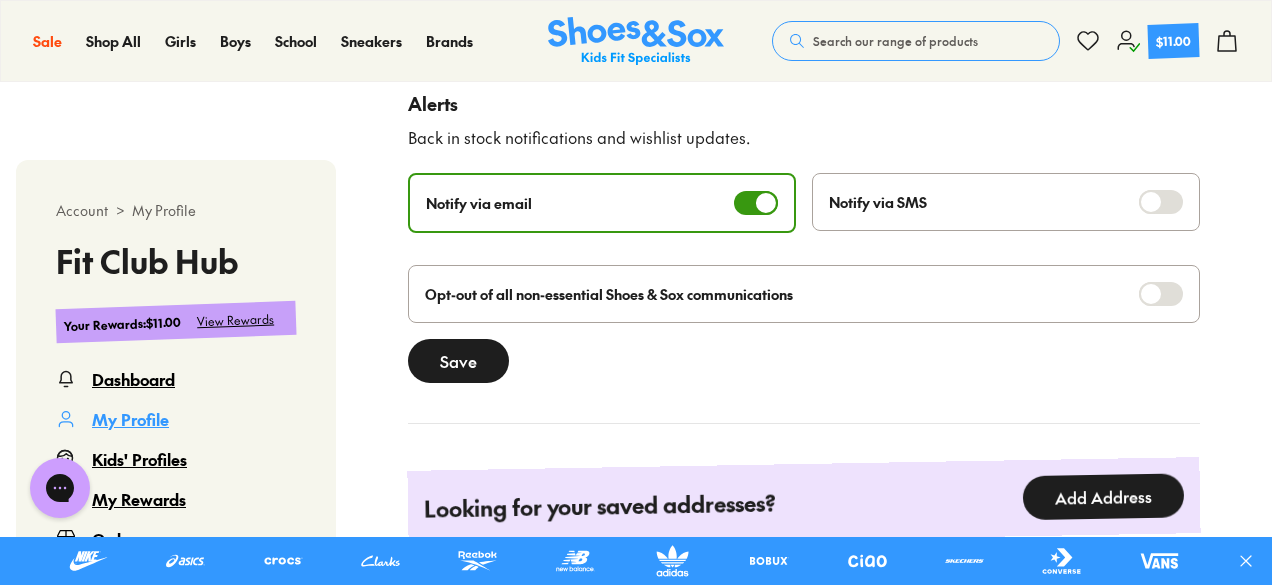 click on "Save" at bounding box center (458, 361) 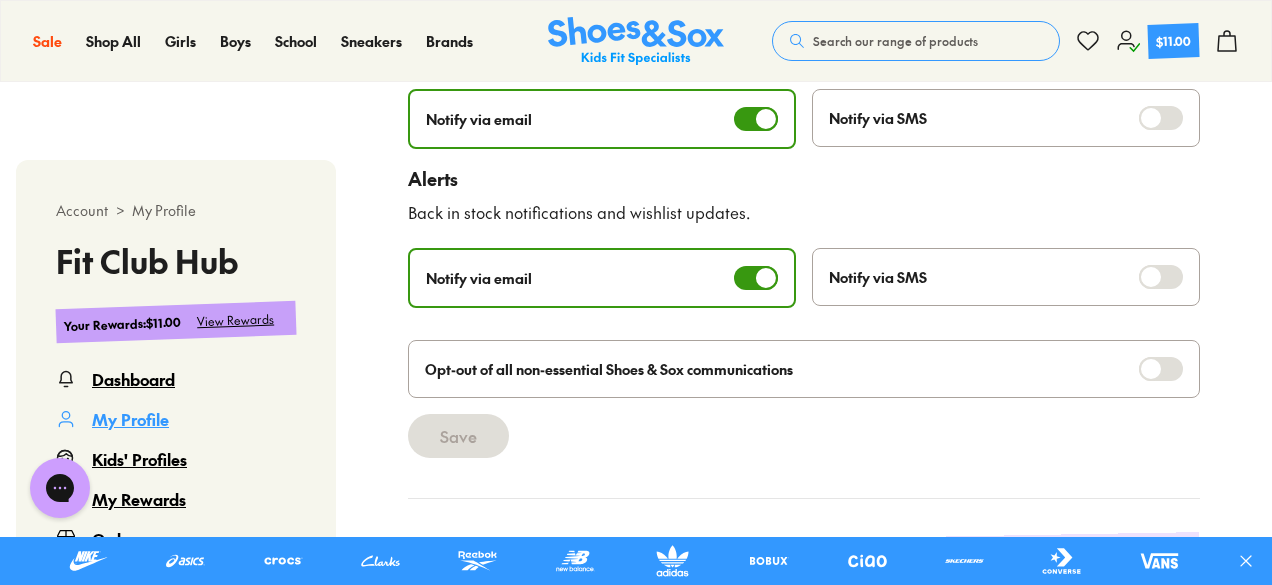click on "Kids' Profiles" at bounding box center [139, 459] 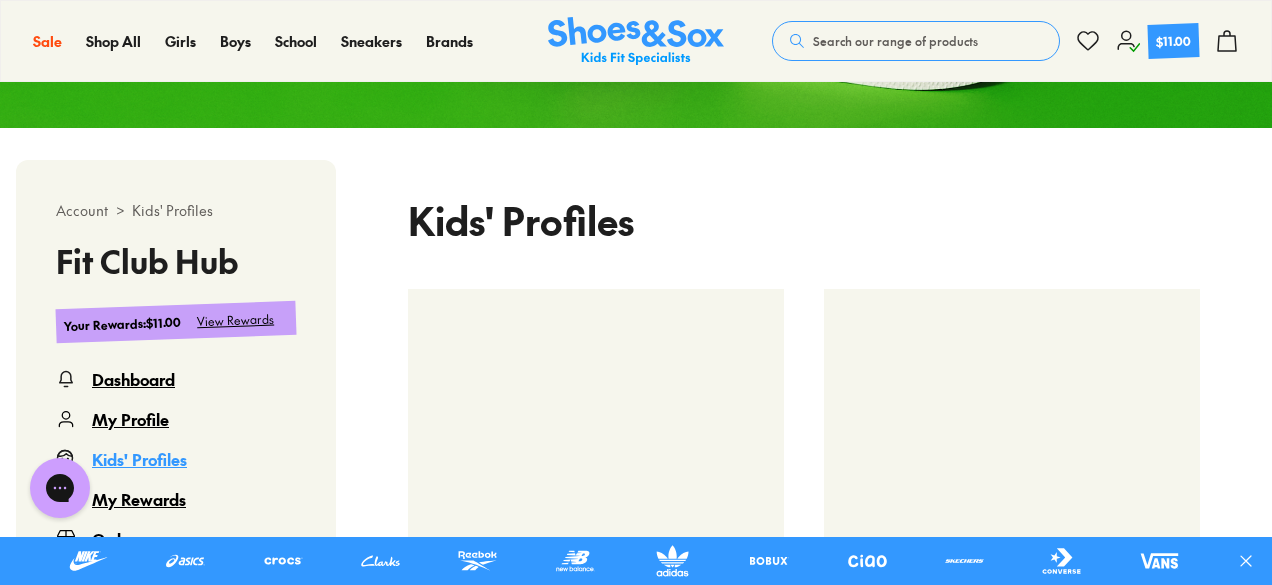 scroll, scrollTop: 422, scrollLeft: 0, axis: vertical 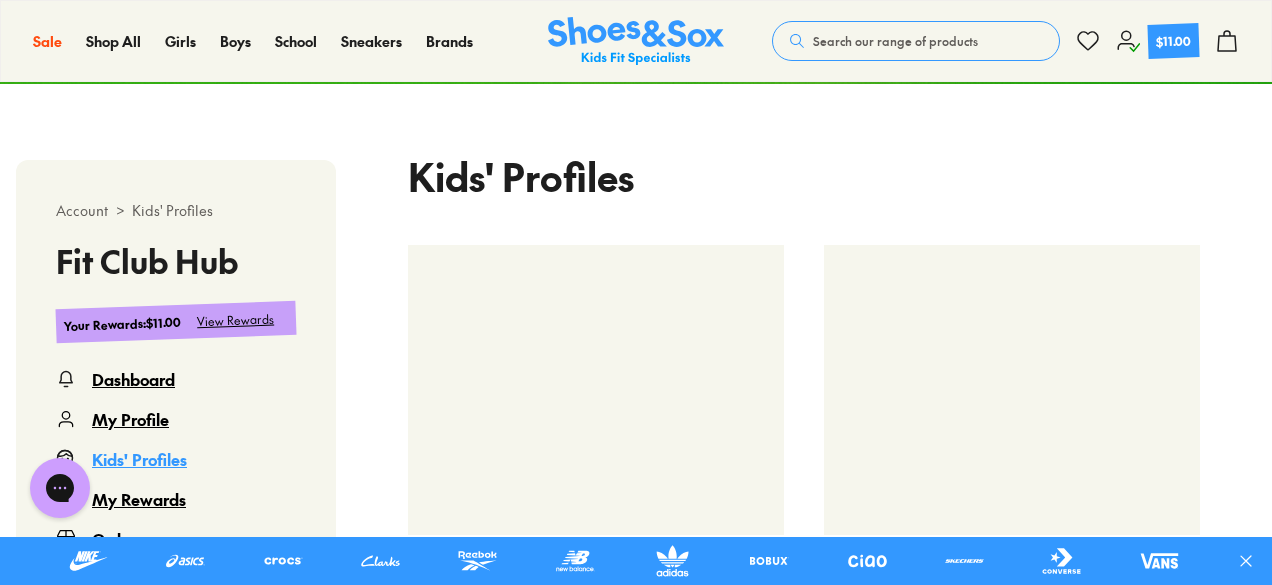 select 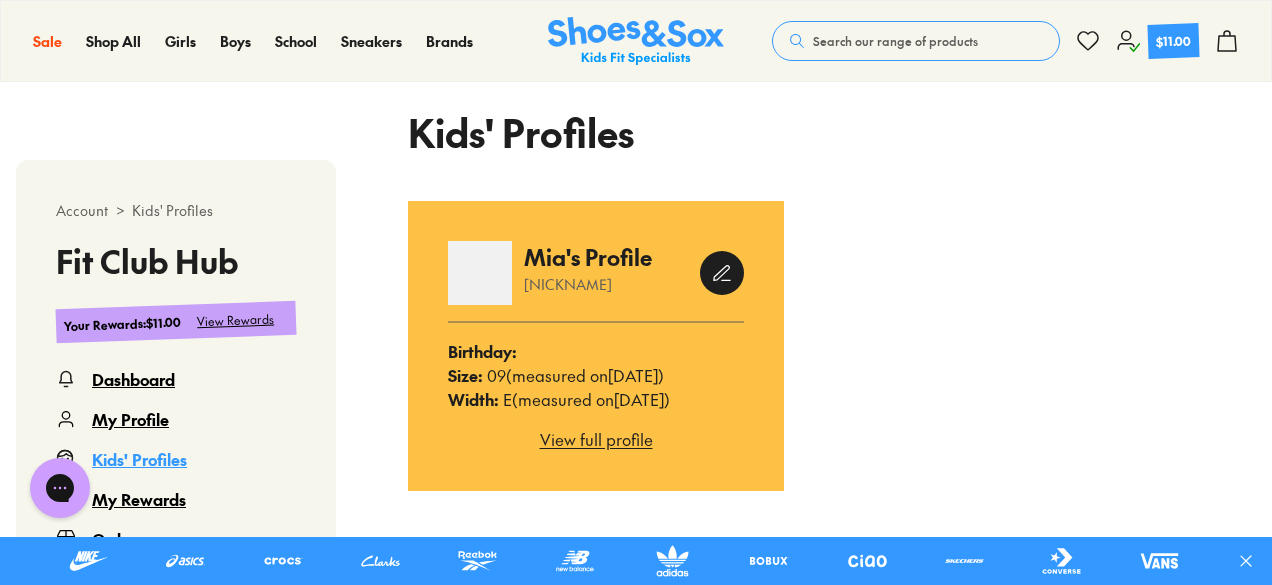 scroll, scrollTop: 472, scrollLeft: 0, axis: vertical 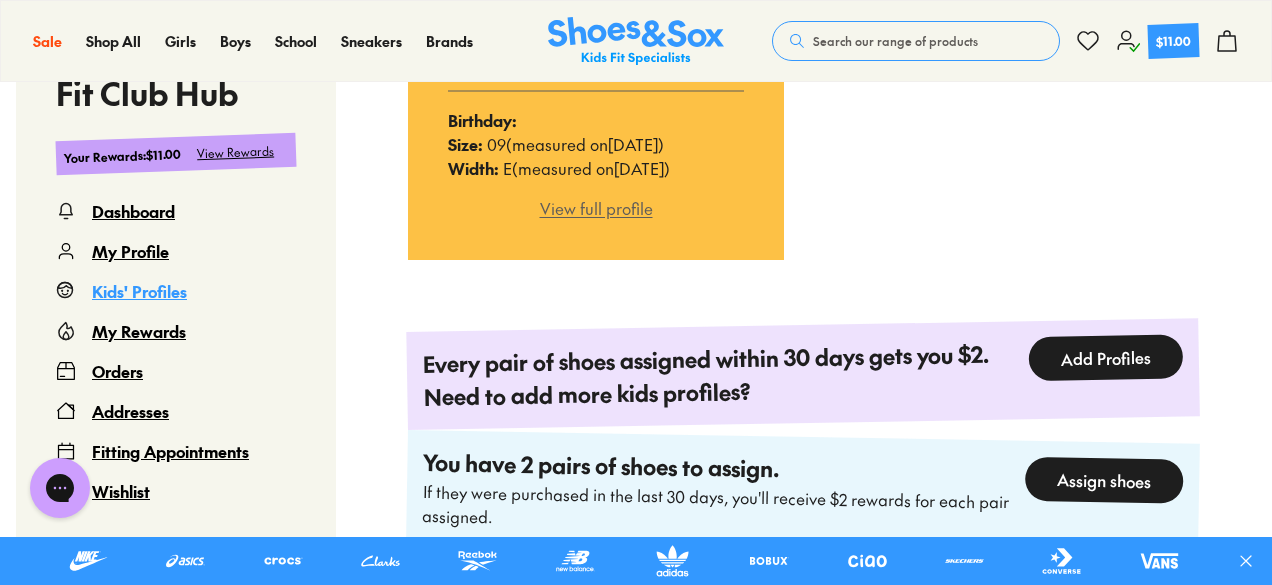 click on "View full profile" at bounding box center [596, 208] 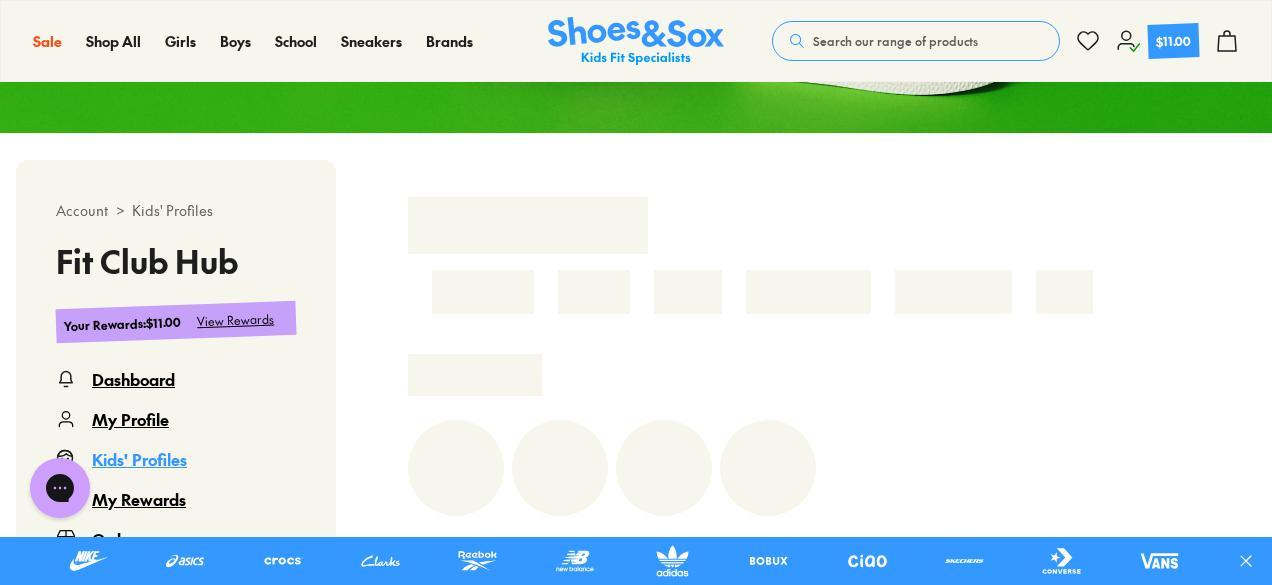 scroll, scrollTop: 396, scrollLeft: 0, axis: vertical 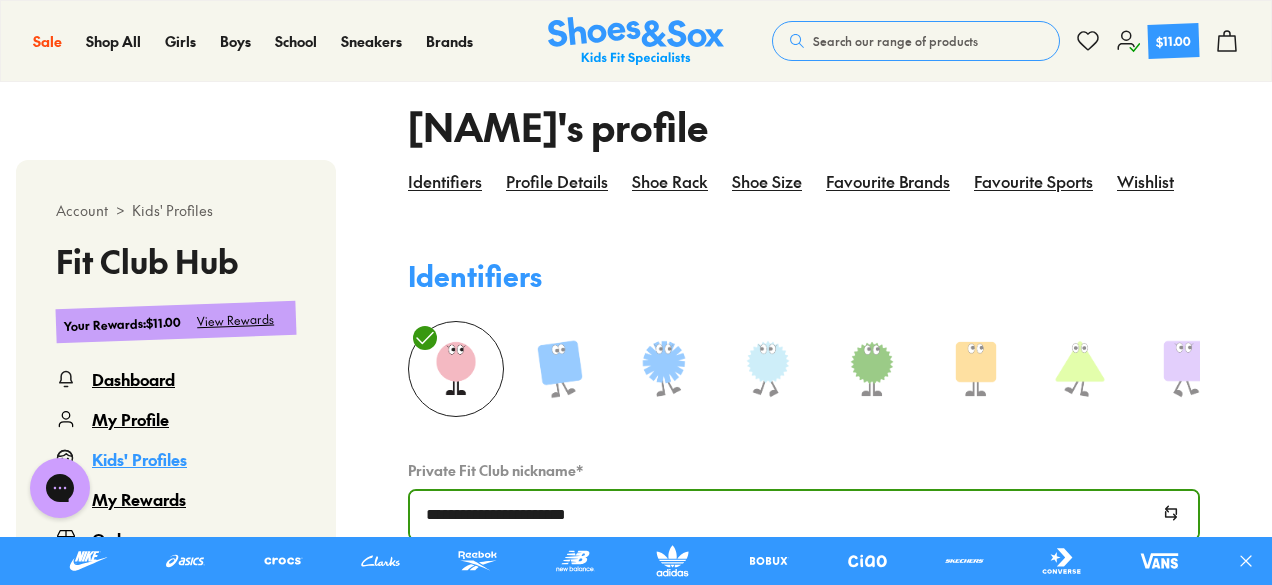 select 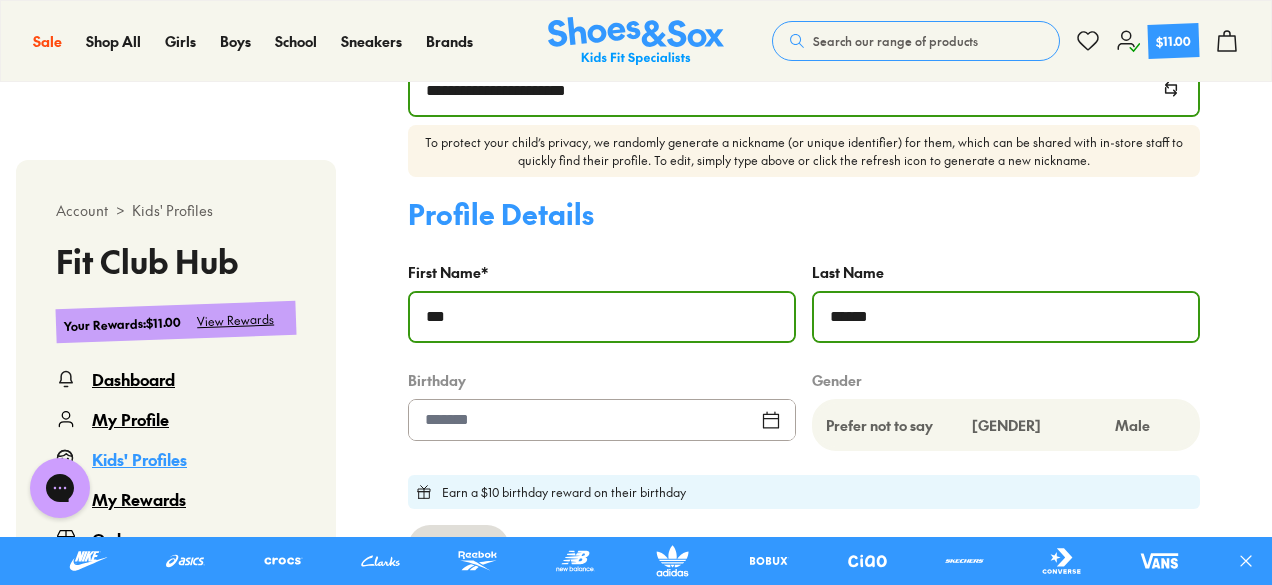 scroll, scrollTop: 896, scrollLeft: 0, axis: vertical 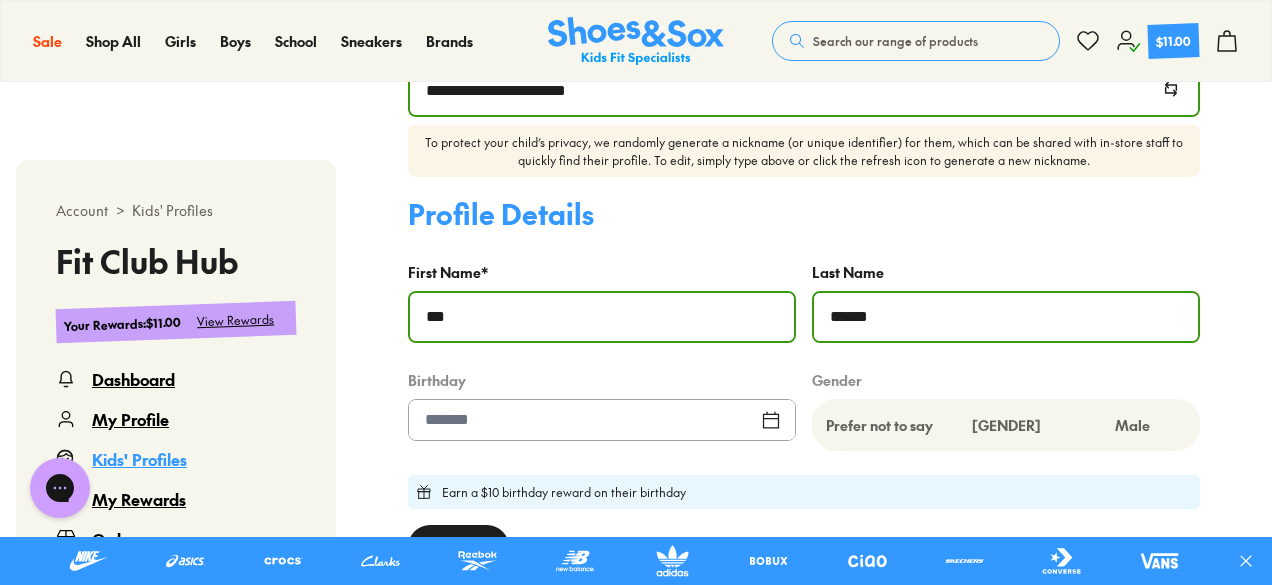 type on "******" 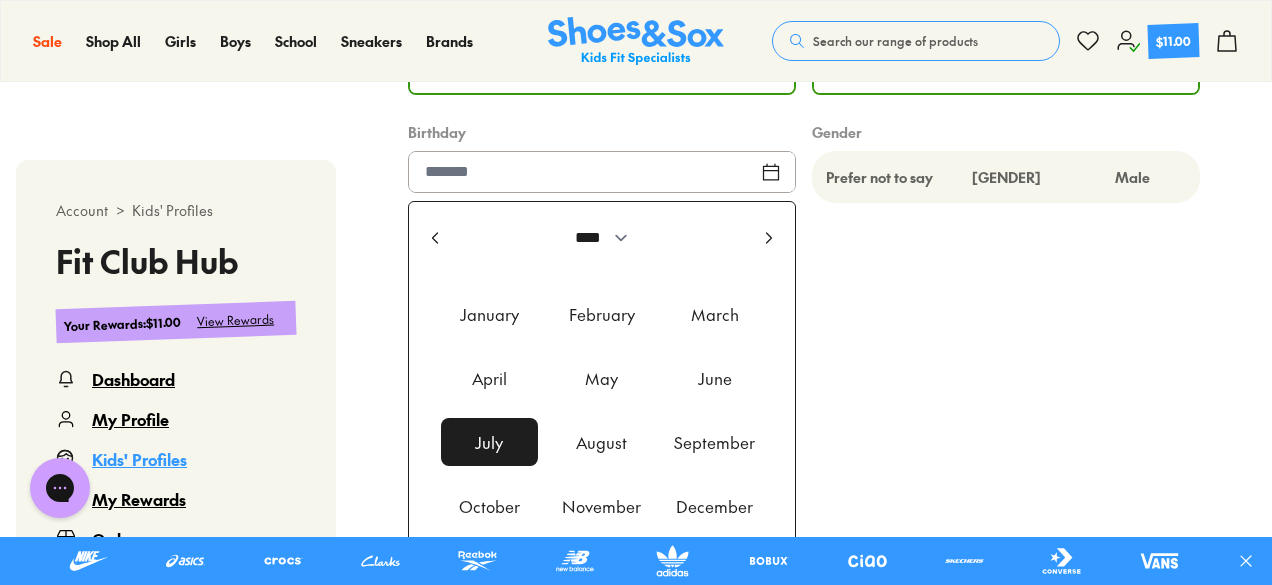 scroll, scrollTop: 1146, scrollLeft: 0, axis: vertical 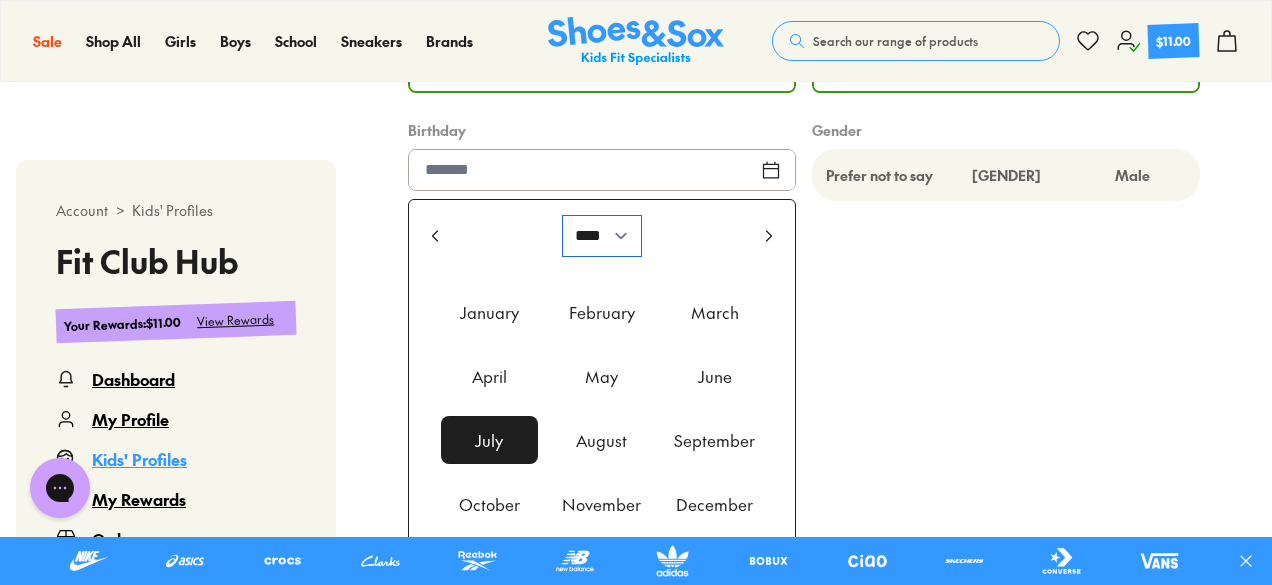 click on "**** **** **** **** **** **** **** **** **** **** **** **** **** **** **** **** **** **** **** **** **** **** **** **** **** **** **** **** **** **** **** **** **** **** **** **** **** **** **** **** **** **** **** **** **** **** **** **** **** **** **** **** **** **** **** **** **** **** **** **** **** **** **** **** **** **** **** **** **** **** **** **** **** **** **** **** **** **** **** **** **** **** **** **** **** **** **** **** **** **** **** **** **** **** **** **** **** **** **** **** **** **** **** **** **** **** **** **** **** **** **** **** **** **** **** **** **** **** **** **** **** **** **** **** **** **** **** **** **** **** **** **** **** **** **** **** **** **** **** **** **** **** **** **** **** **** **** **** **** **** ****" at bounding box center [602, 236] 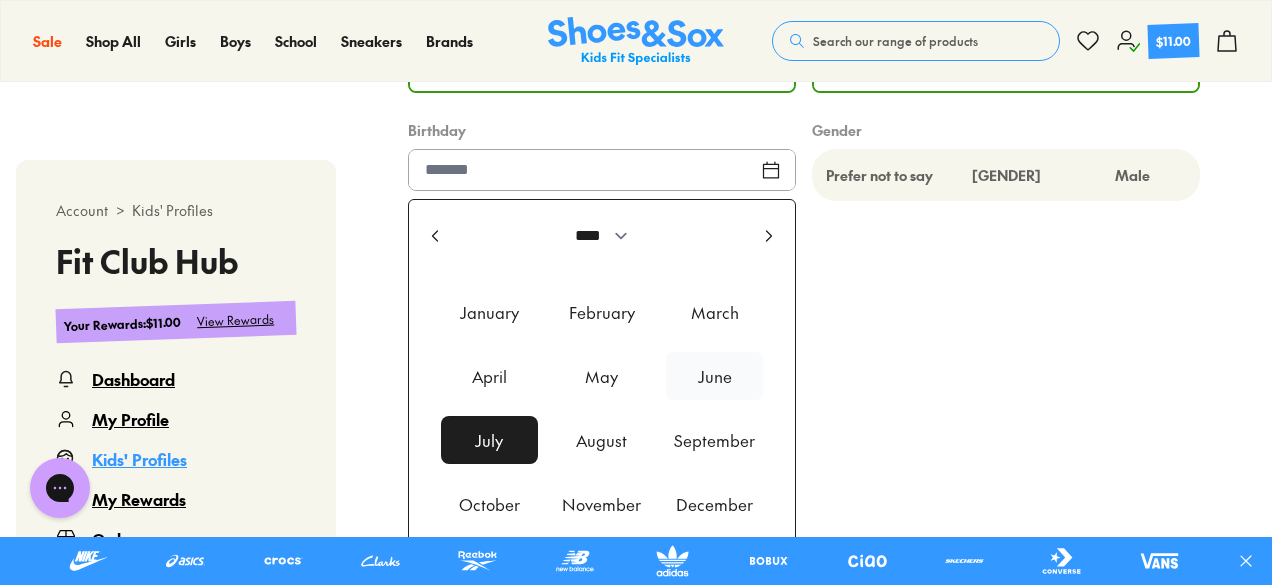 click on "June" at bounding box center [714, 376] 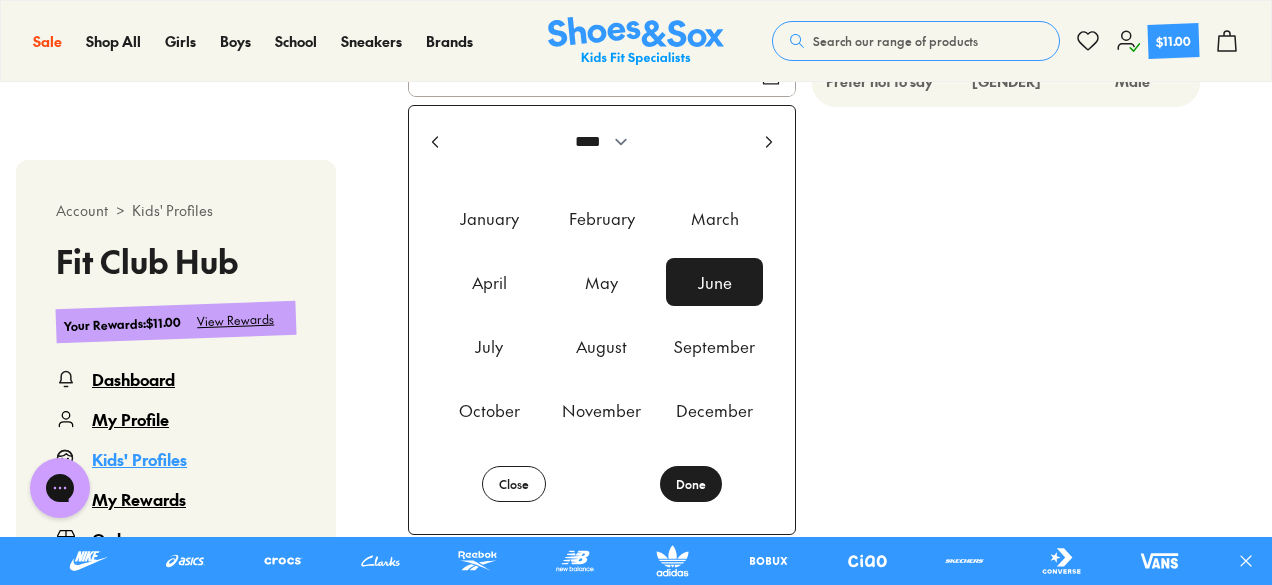 scroll, scrollTop: 1246, scrollLeft: 0, axis: vertical 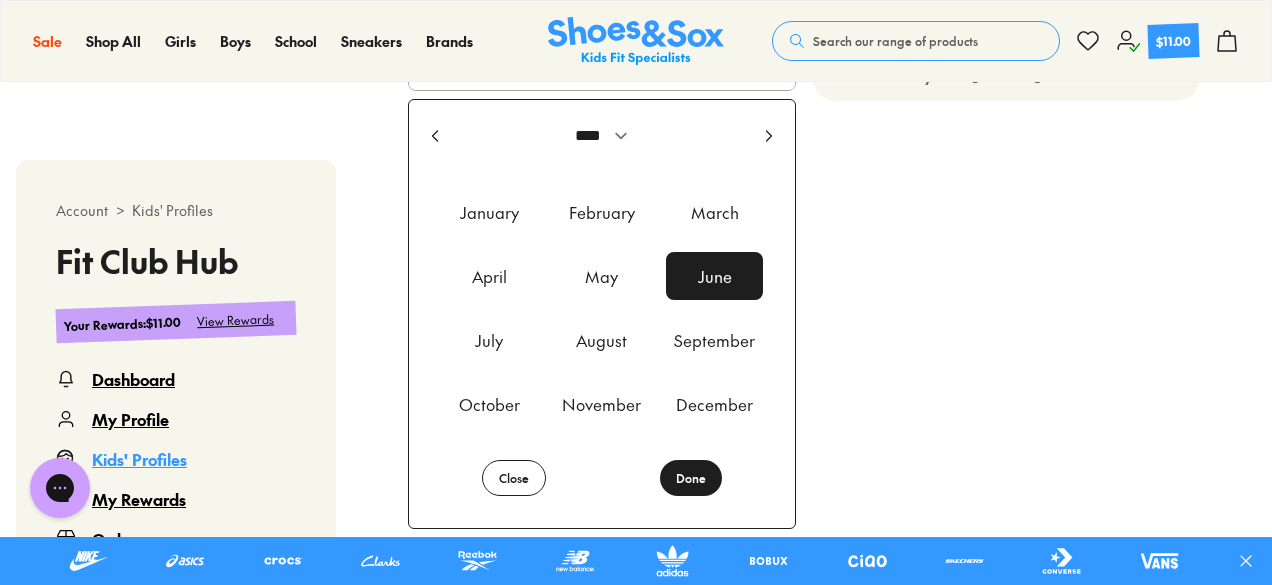 click on "Done" at bounding box center [691, 478] 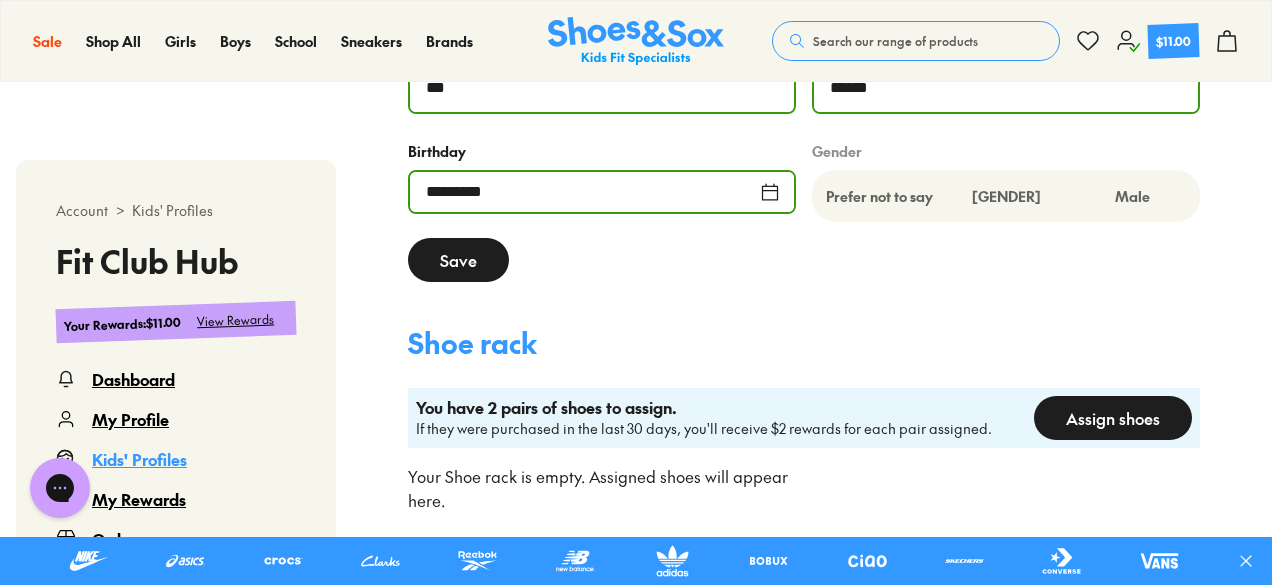 scroll, scrollTop: 1122, scrollLeft: 0, axis: vertical 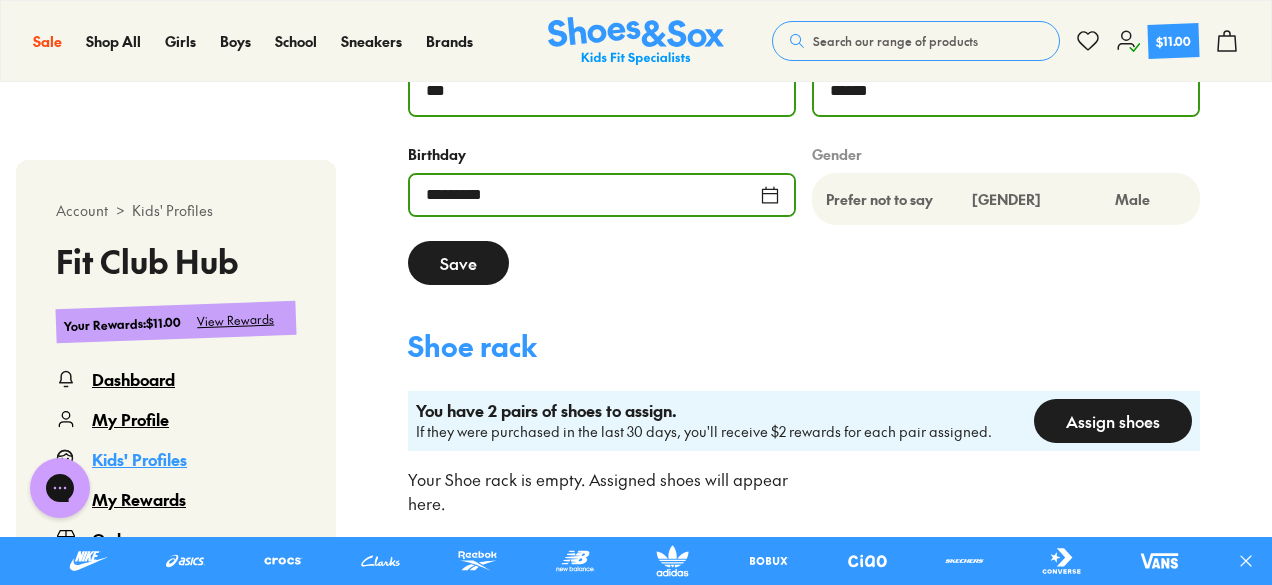 click on "*********" at bounding box center (602, 195) 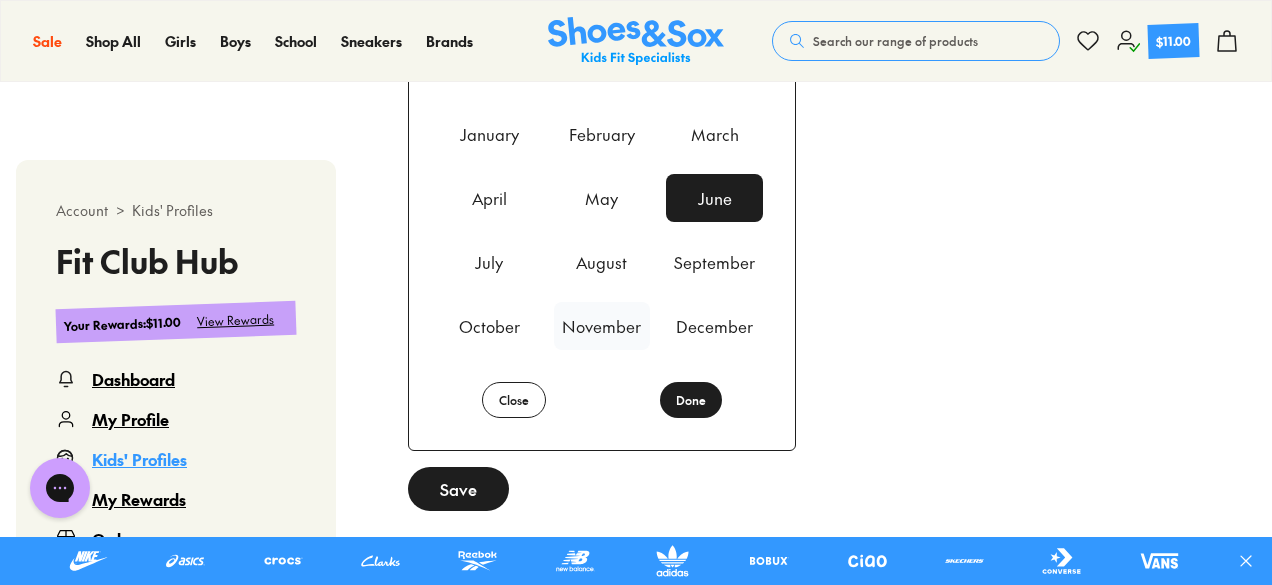 scroll, scrollTop: 1346, scrollLeft: 0, axis: vertical 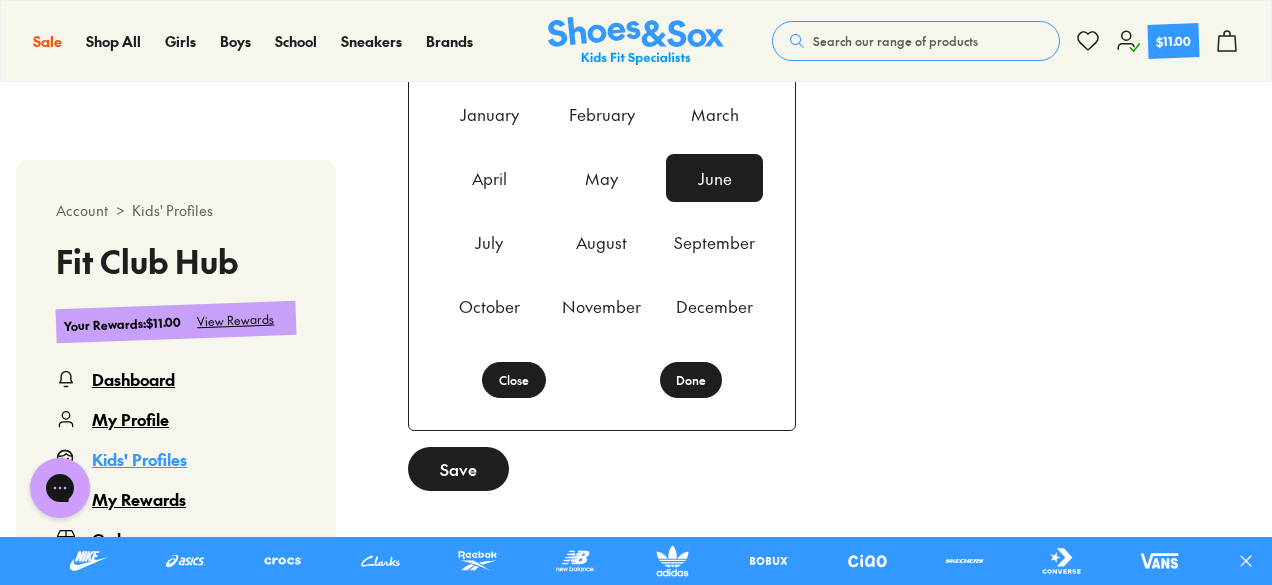 click on "Close" at bounding box center [514, 380] 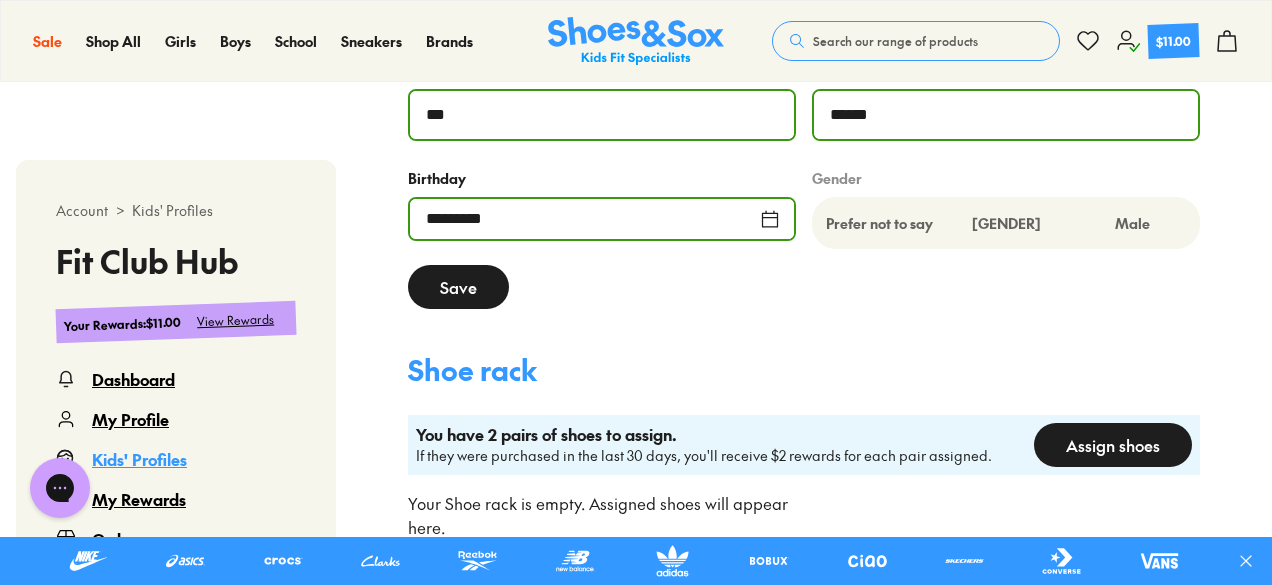 scroll, scrollTop: 1096, scrollLeft: 0, axis: vertical 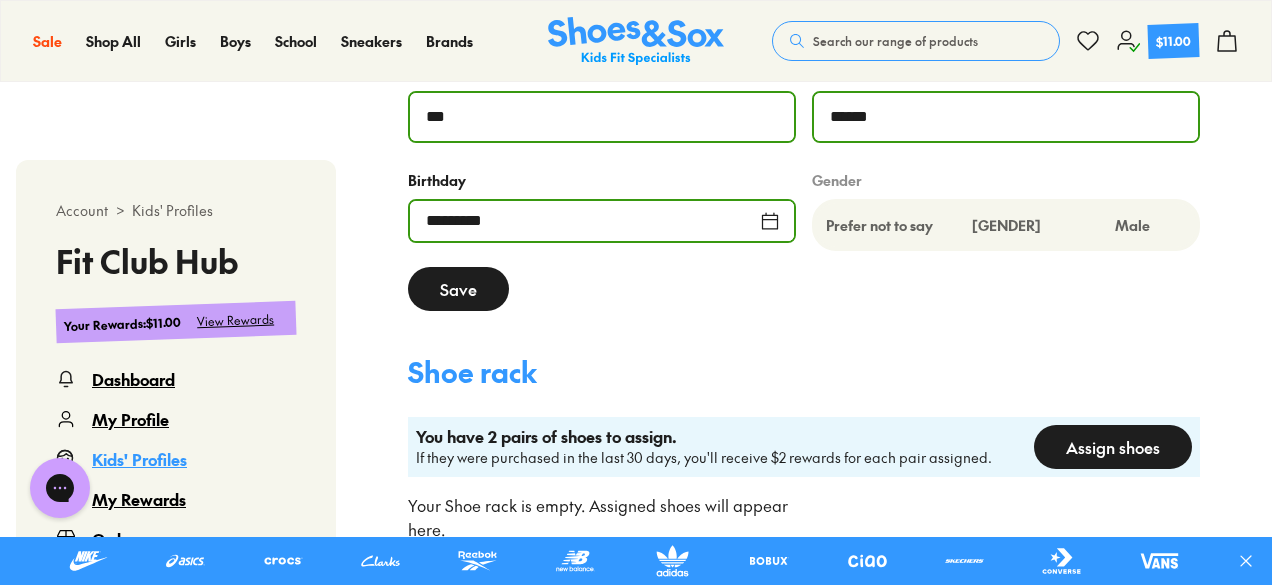 click on "*********" at bounding box center (602, 221) 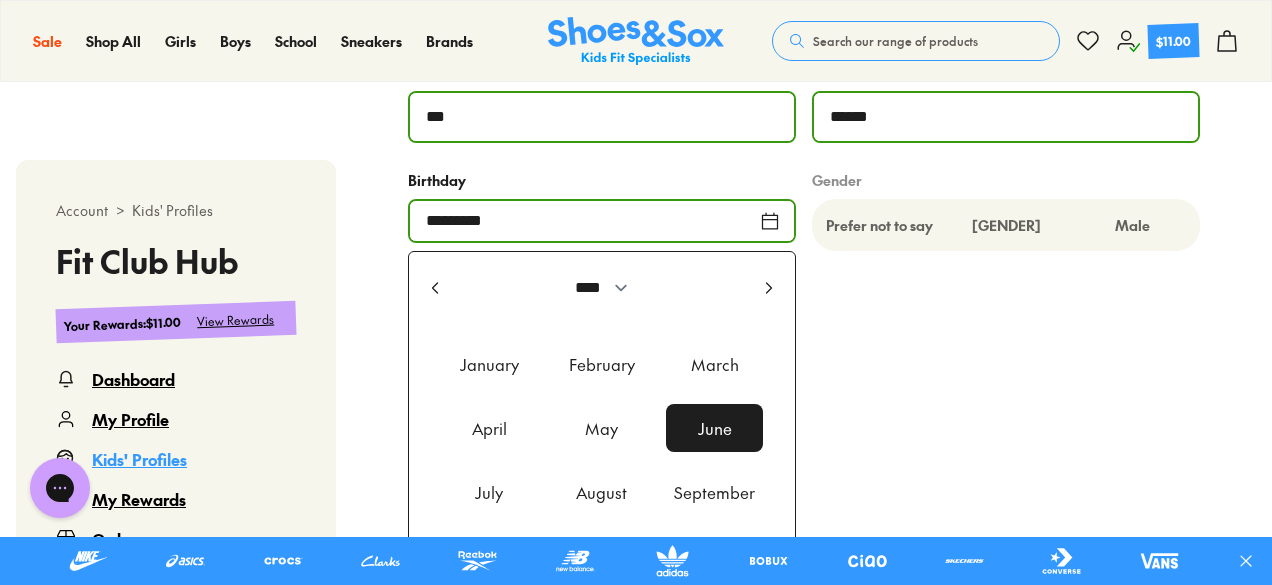 click on "*********" at bounding box center [602, 221] 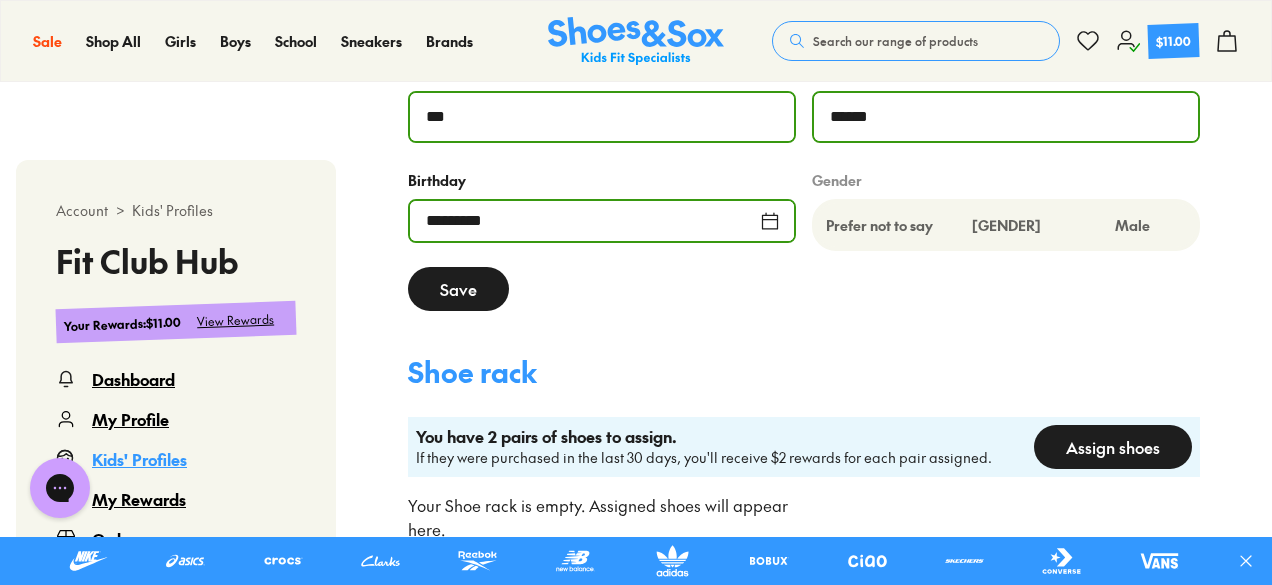 click on "*********" at bounding box center (602, 221) 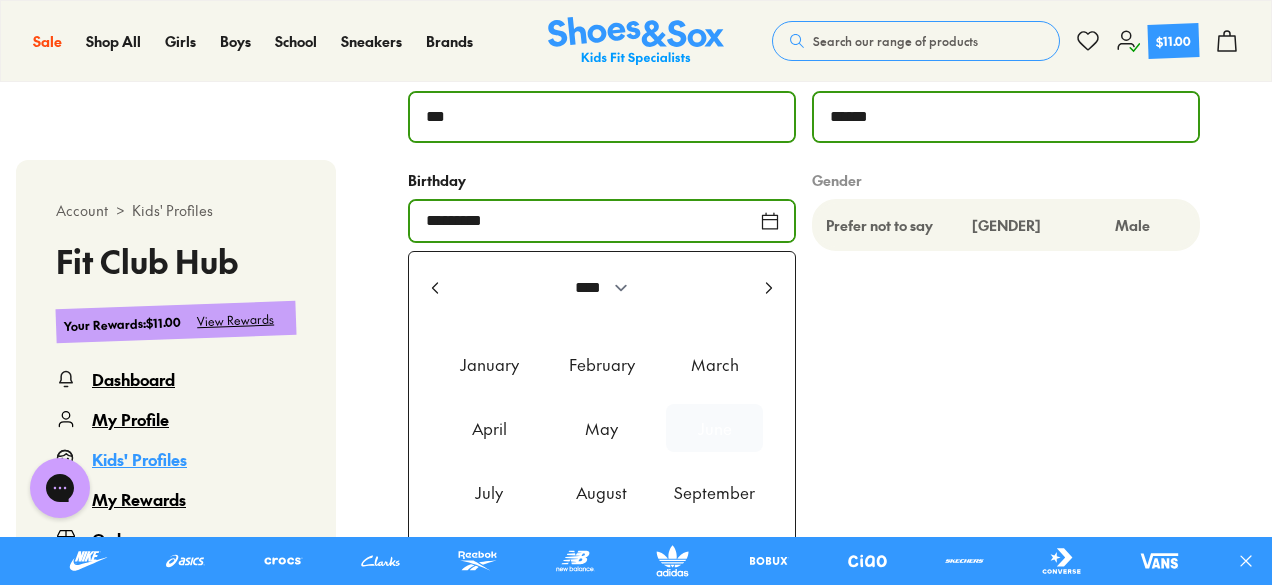 click on "June" at bounding box center [714, 428] 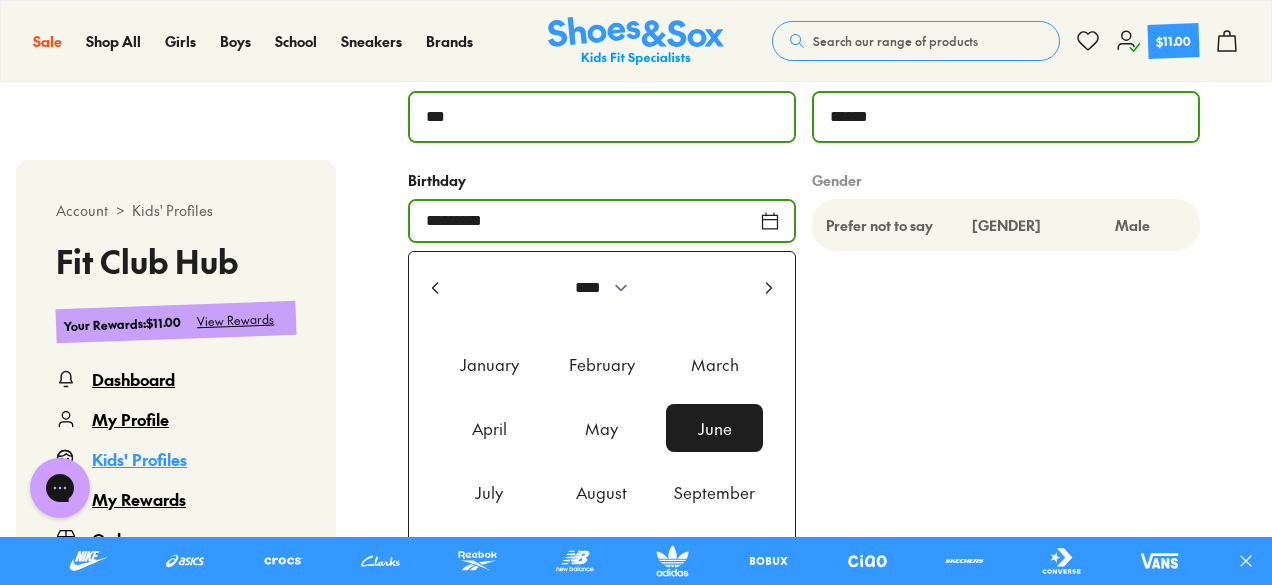 click on "Birthday" at bounding box center (602, 179) 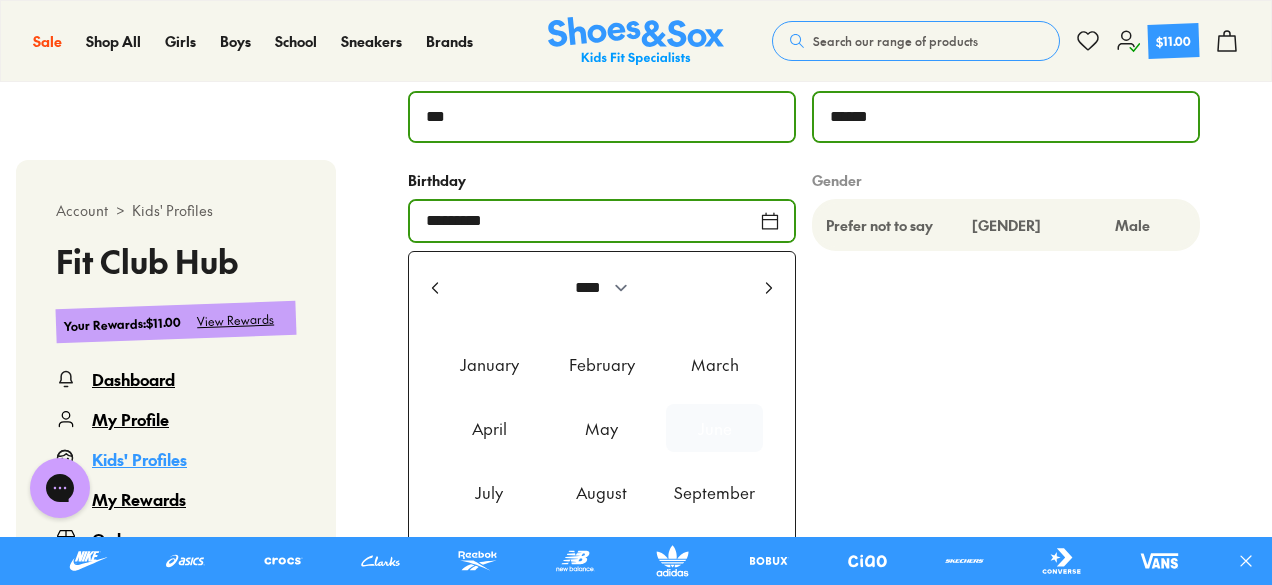 click on "June" at bounding box center (714, 428) 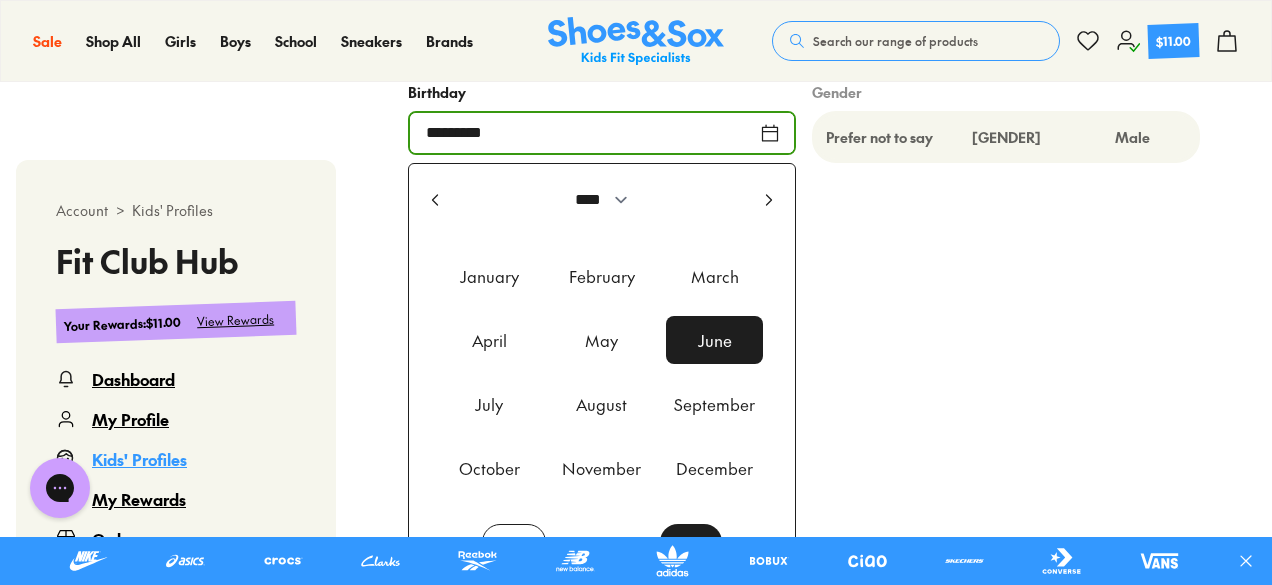 scroll, scrollTop: 1346, scrollLeft: 0, axis: vertical 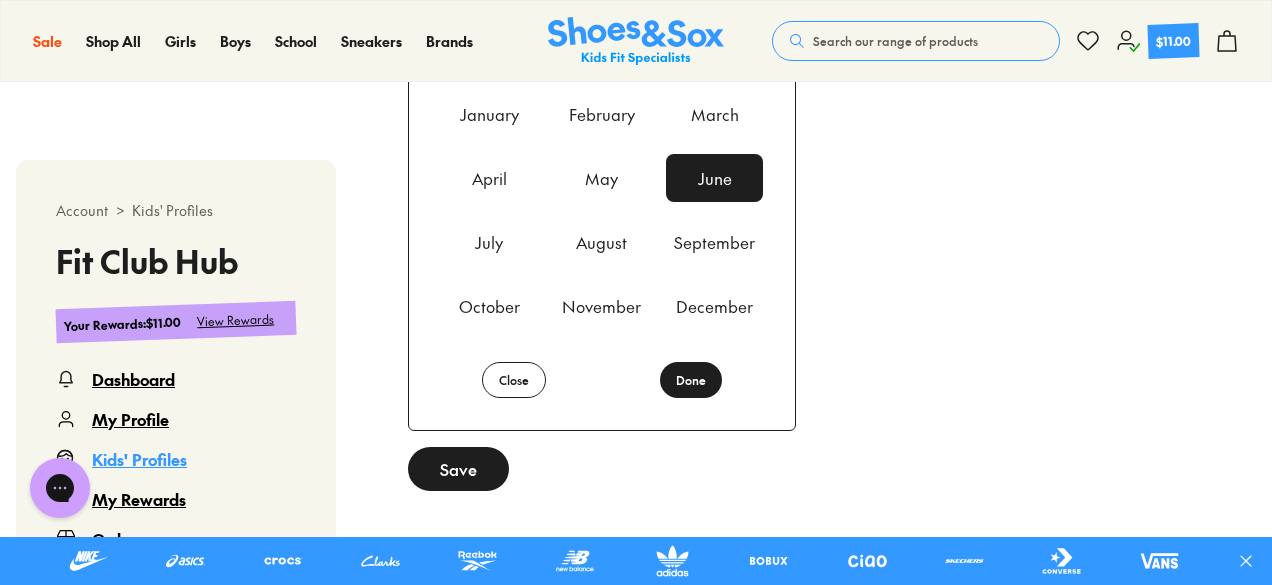 click on "Done" at bounding box center (691, 380) 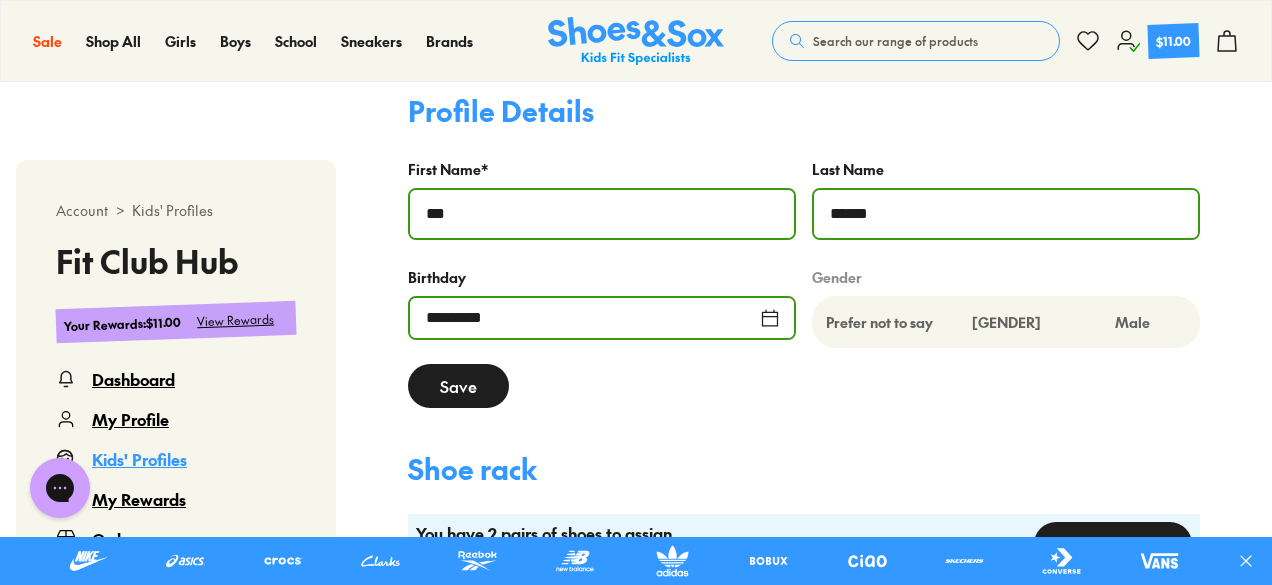 scroll, scrollTop: 996, scrollLeft: 0, axis: vertical 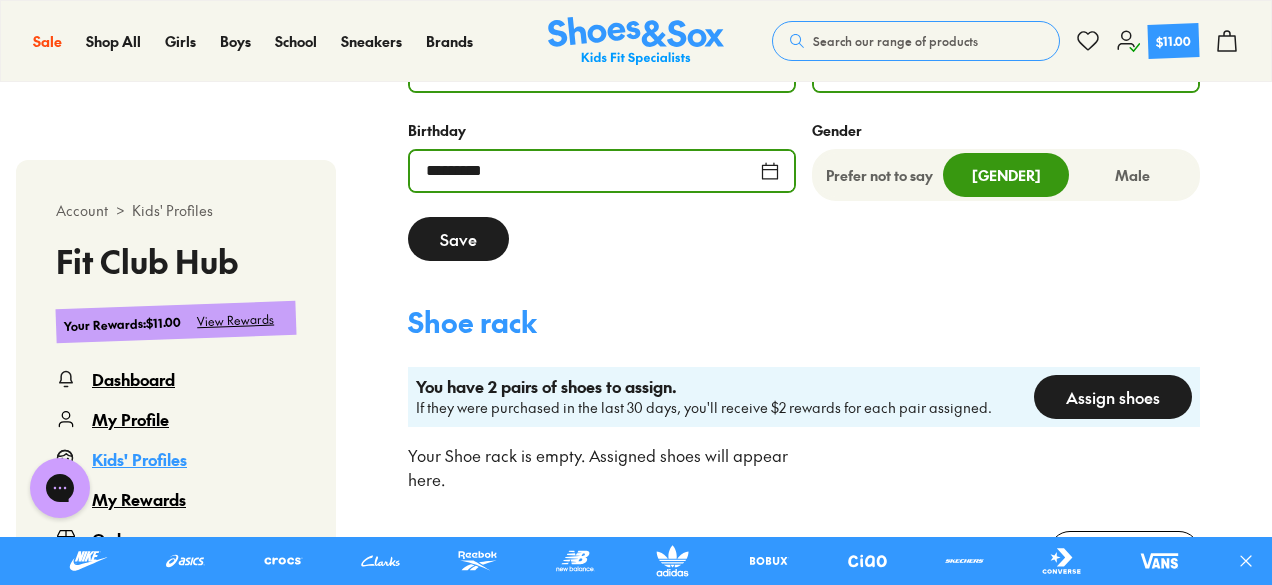 click on "Save" at bounding box center (458, 239) 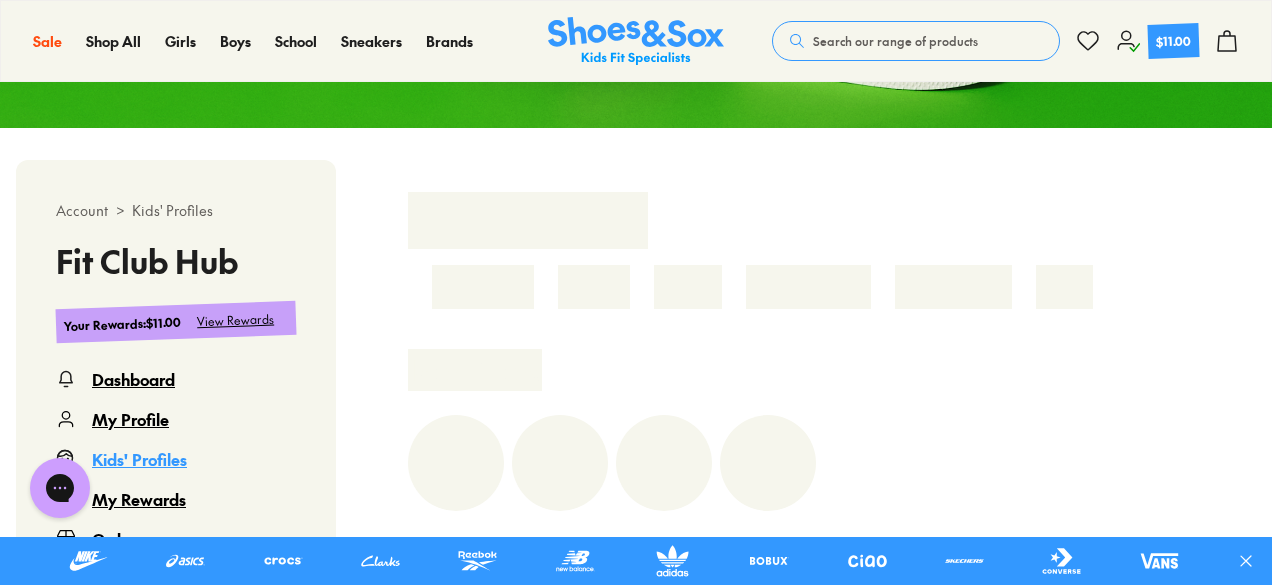 scroll, scrollTop: 401, scrollLeft: 0, axis: vertical 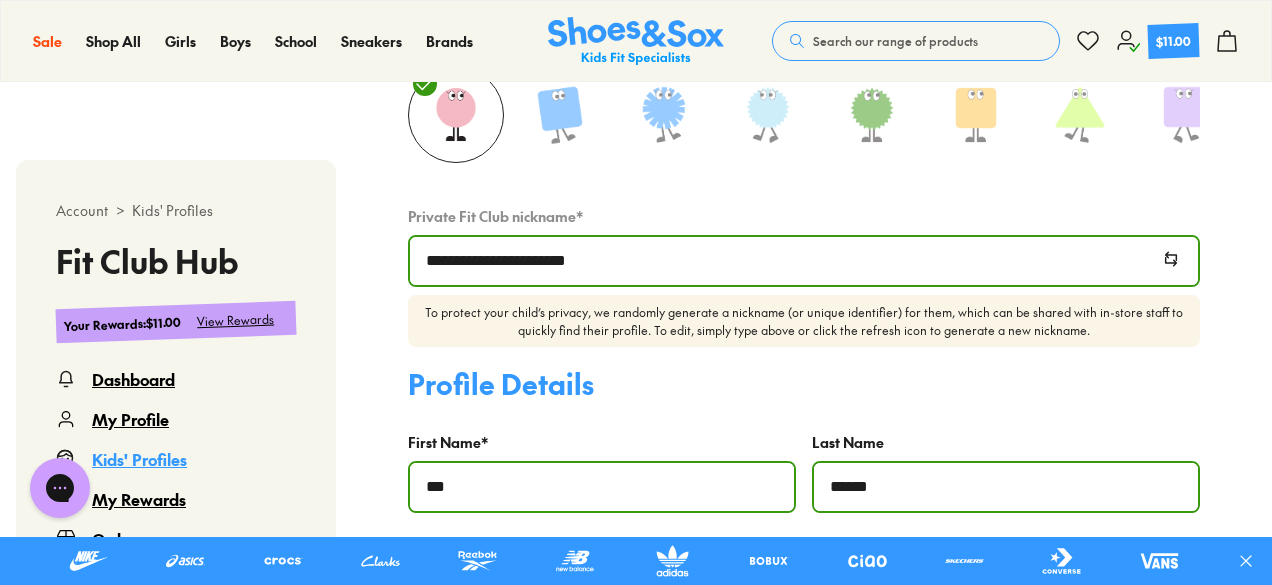 select 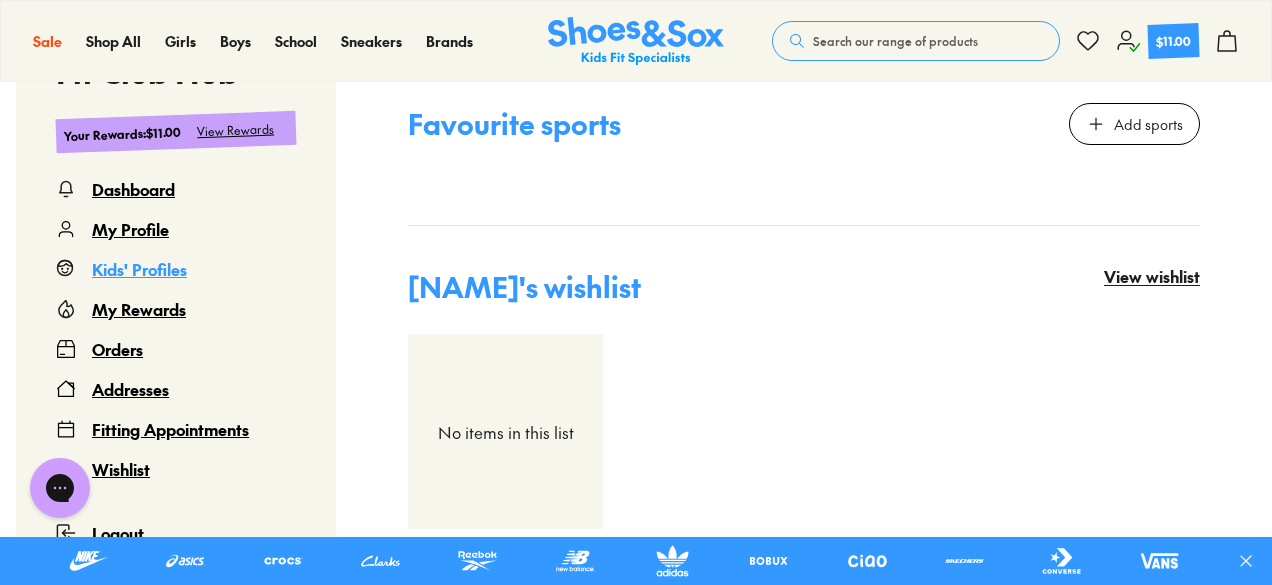 scroll, scrollTop: 1701, scrollLeft: 0, axis: vertical 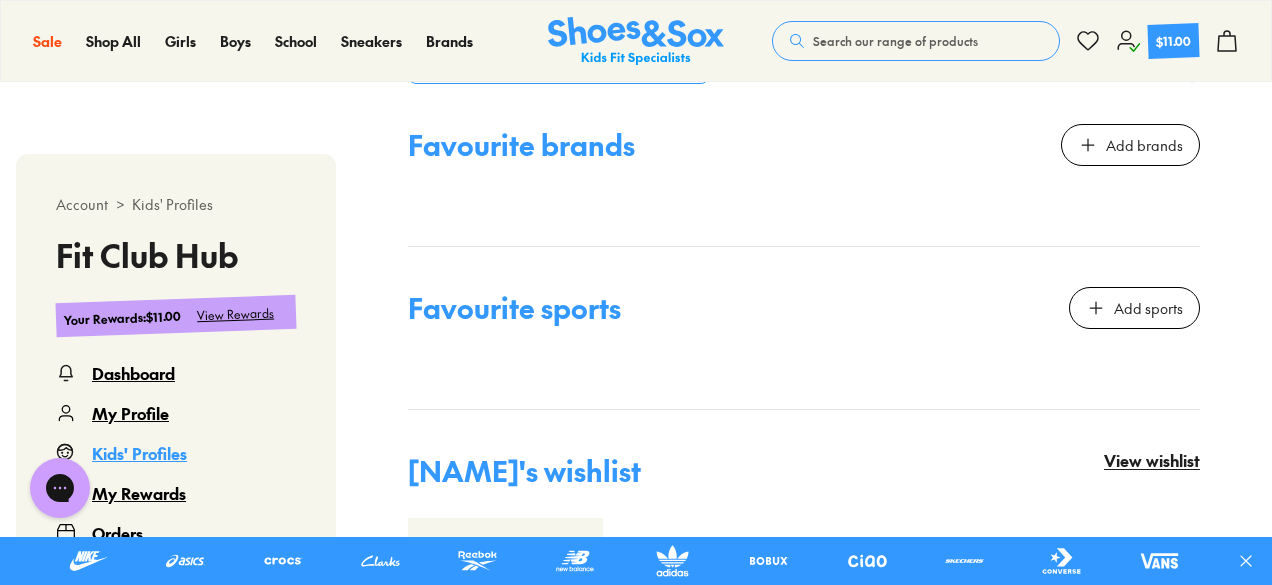 click on "Add sports" at bounding box center (1148, 308) 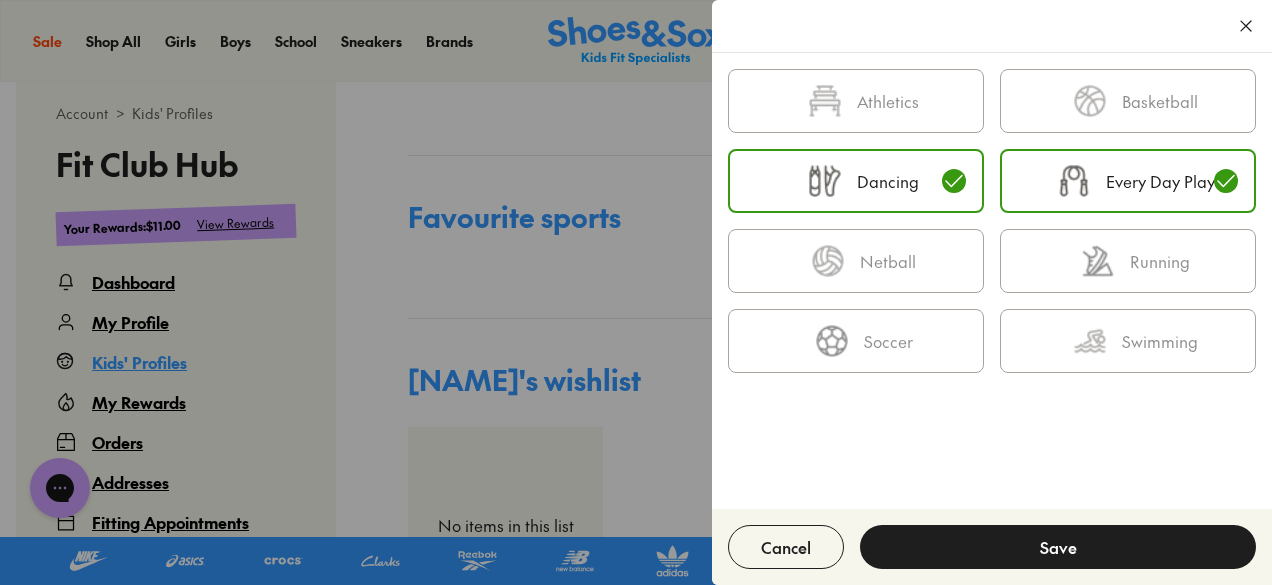 scroll, scrollTop: 1801, scrollLeft: 0, axis: vertical 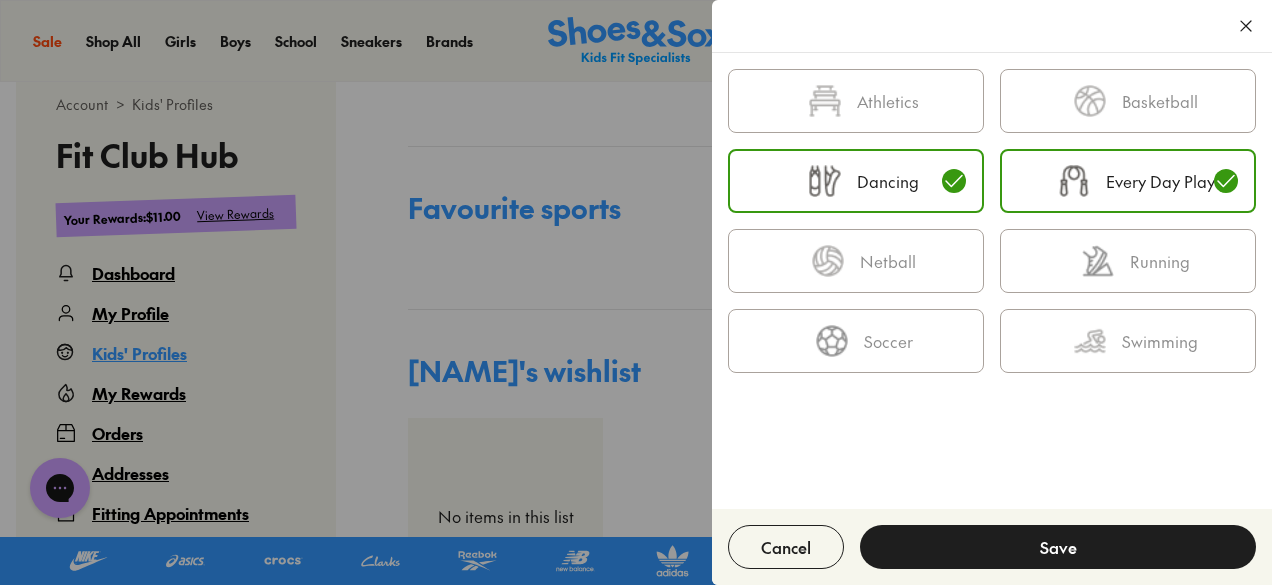 click on "Save" at bounding box center (1058, 547) 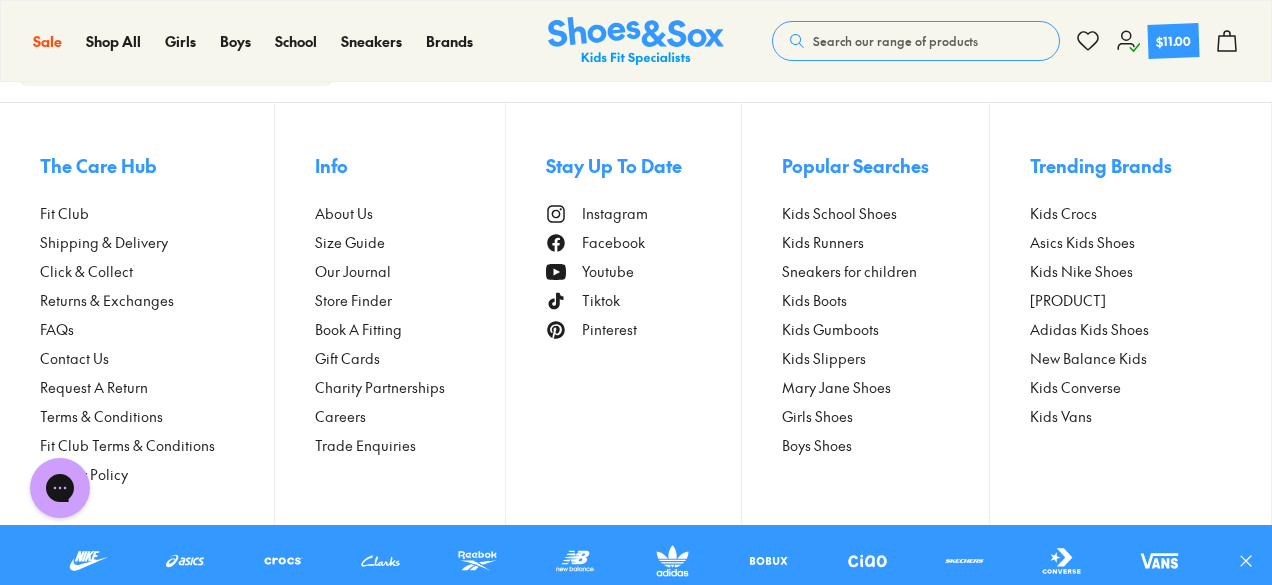 scroll, scrollTop: 376, scrollLeft: 0, axis: vertical 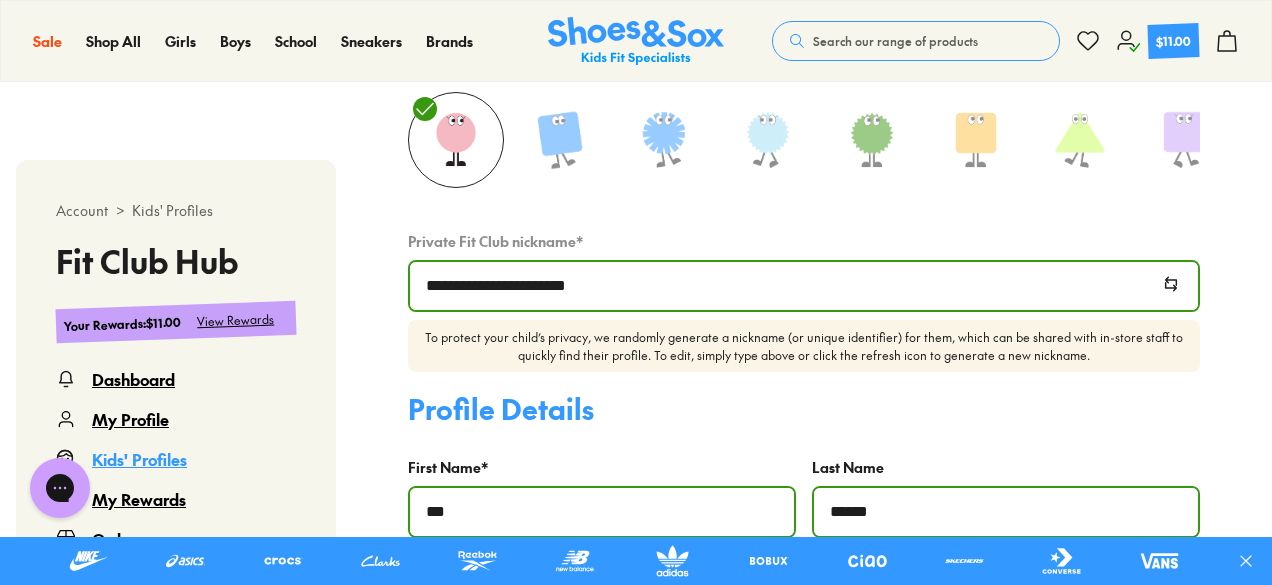 select 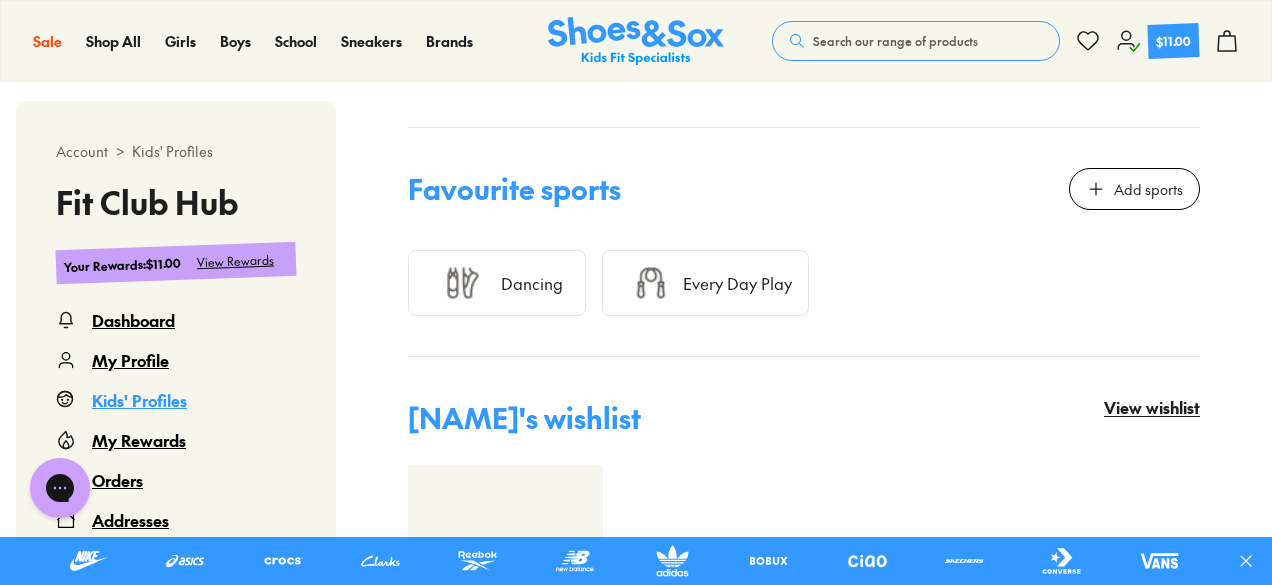 scroll, scrollTop: 1826, scrollLeft: 0, axis: vertical 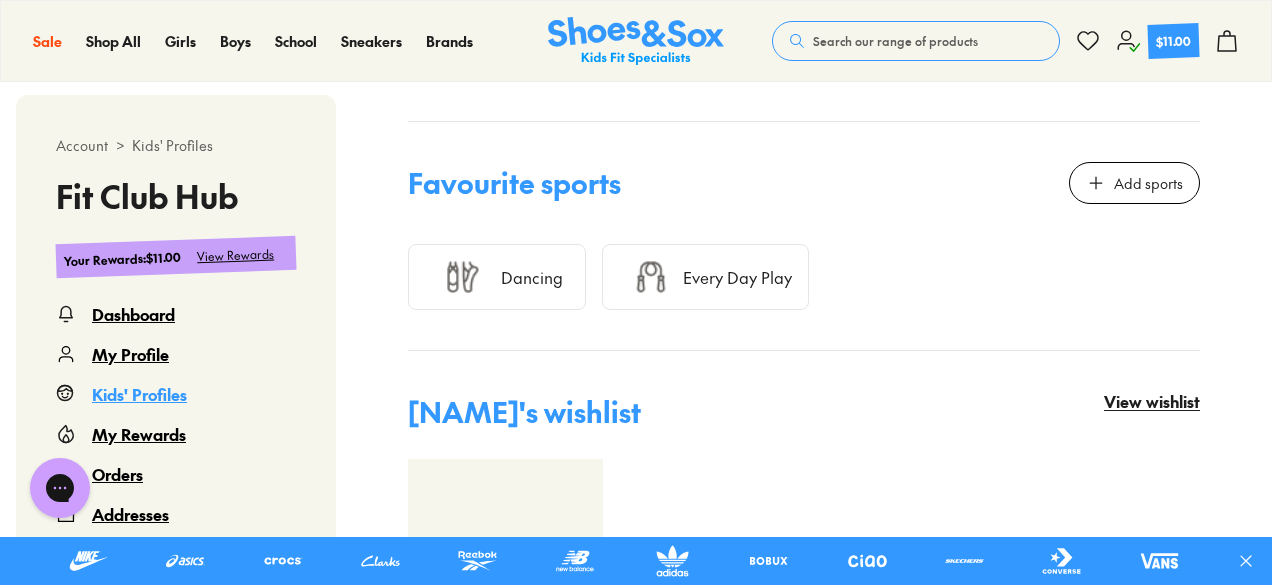 click on "Add sports" at bounding box center (1148, 183) 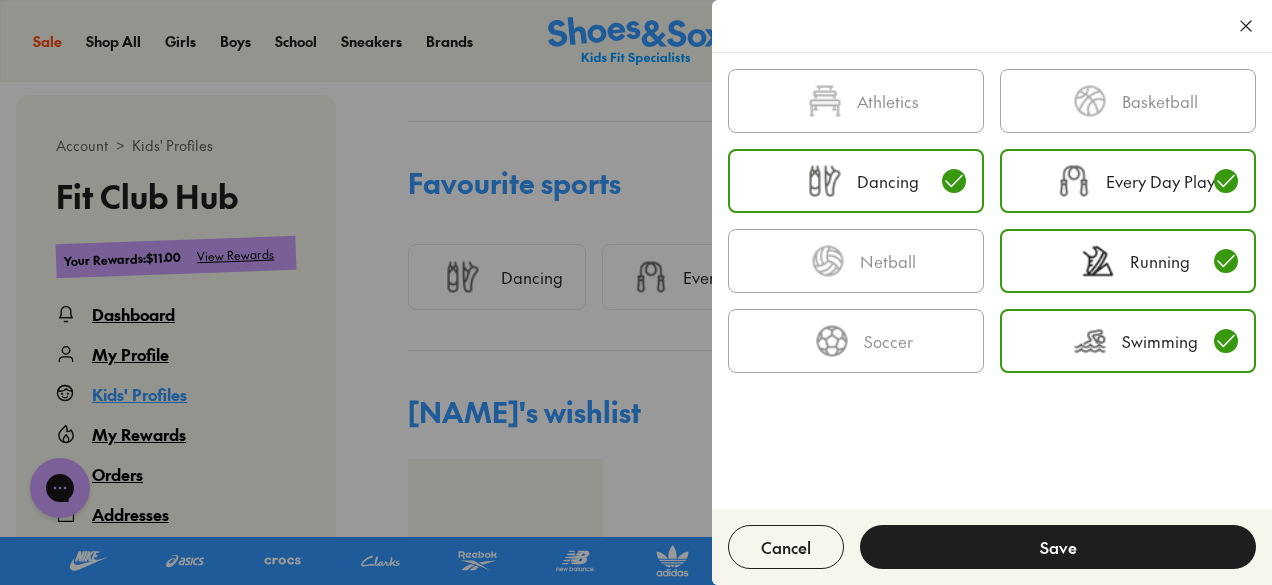 click on "Save" at bounding box center [1058, 547] 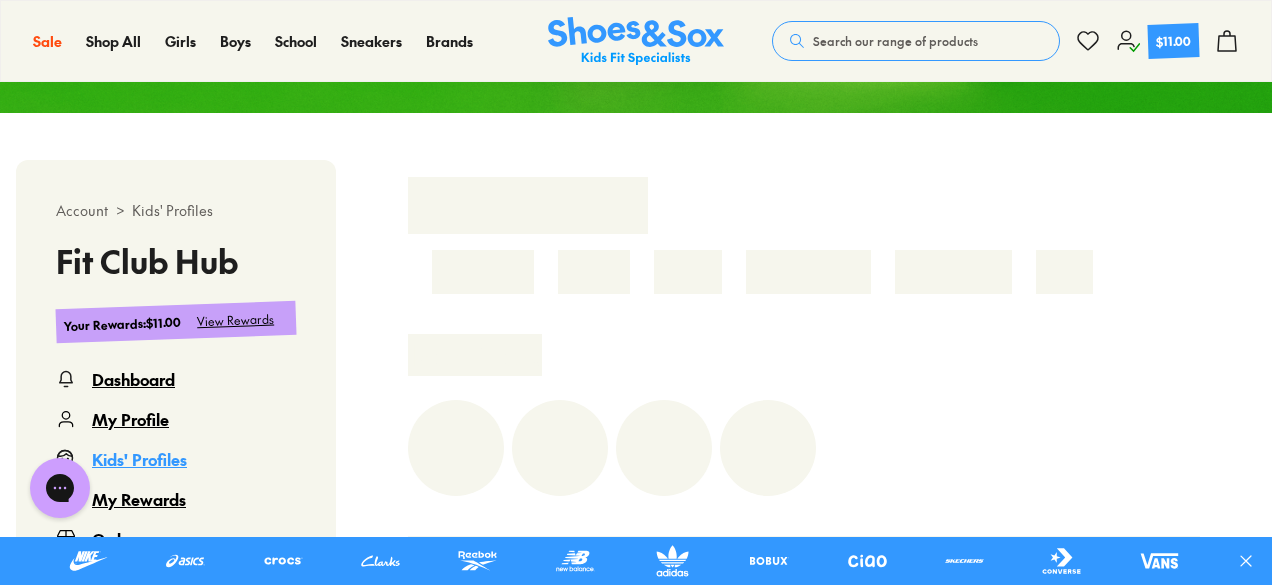 scroll, scrollTop: 376, scrollLeft: 0, axis: vertical 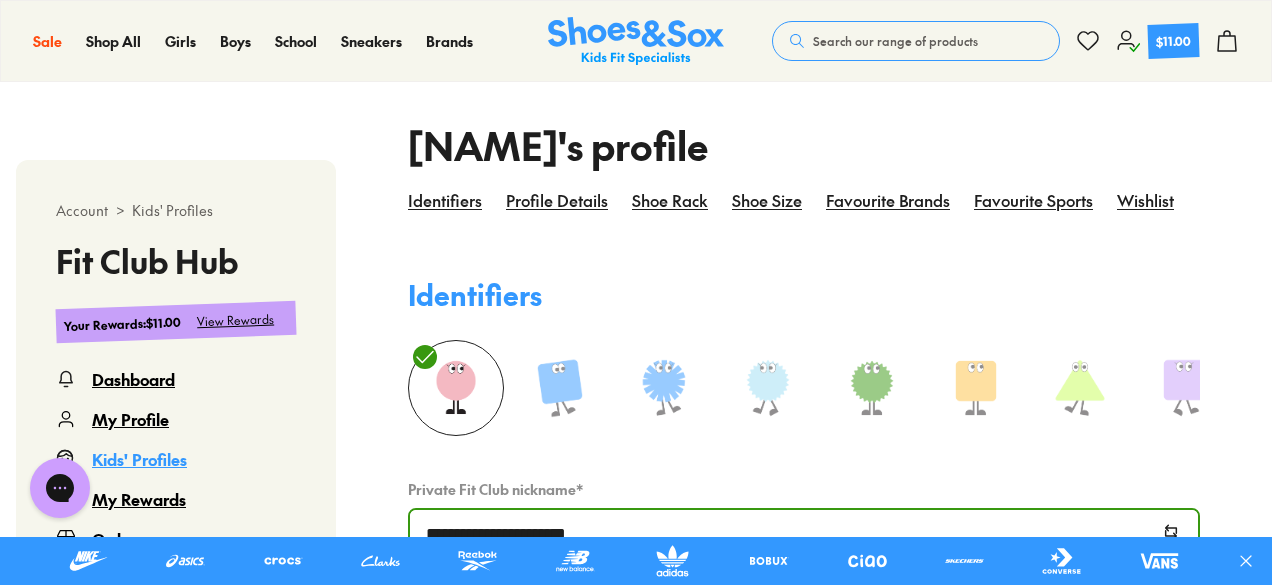 select 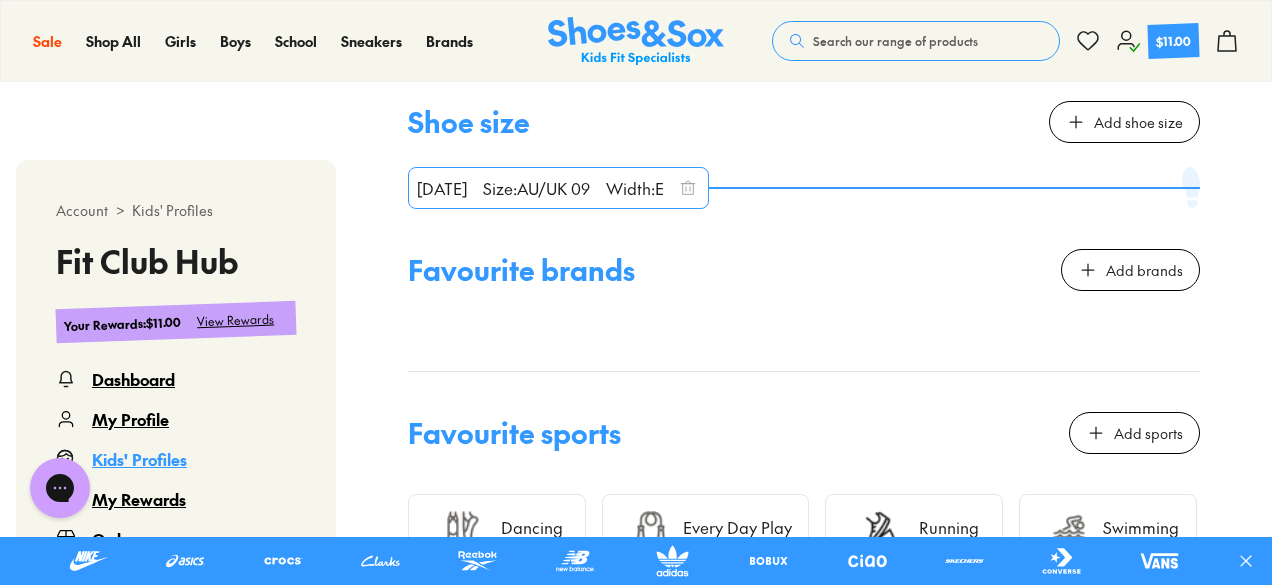 scroll, scrollTop: 1600, scrollLeft: 0, axis: vertical 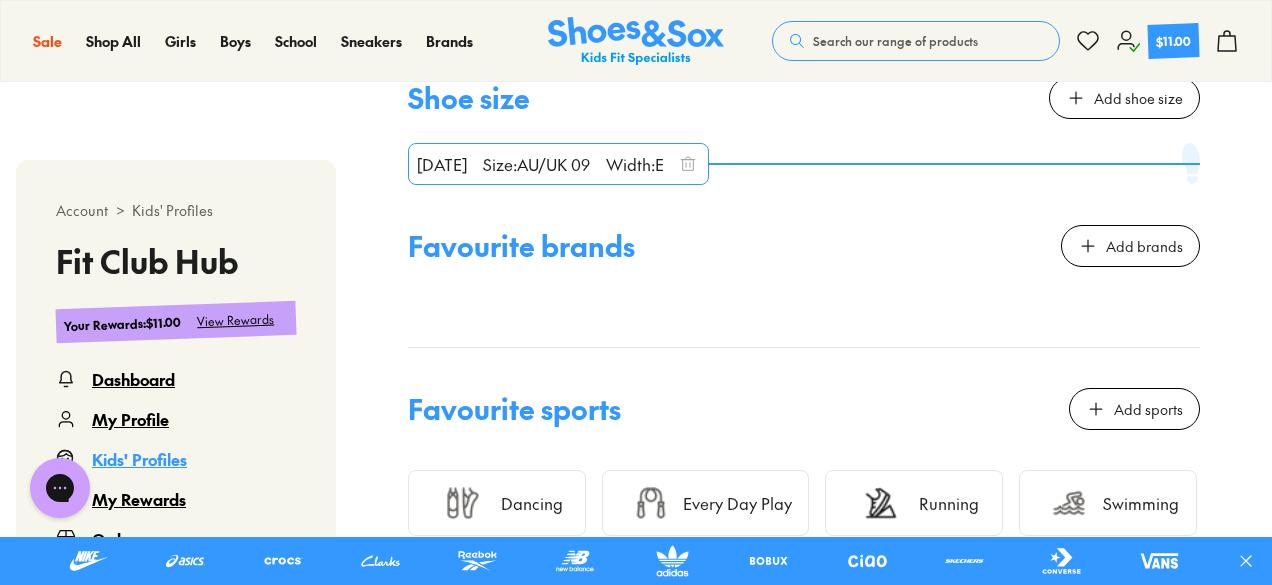 click on "Add brands" at bounding box center [1144, 246] 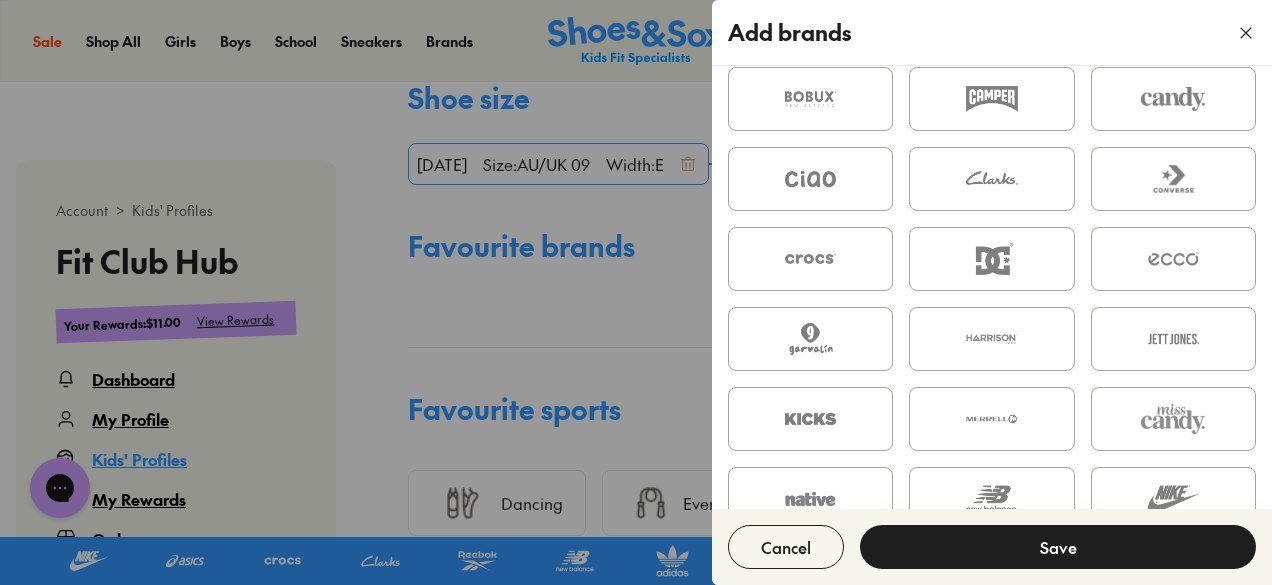 scroll, scrollTop: 200, scrollLeft: 0, axis: vertical 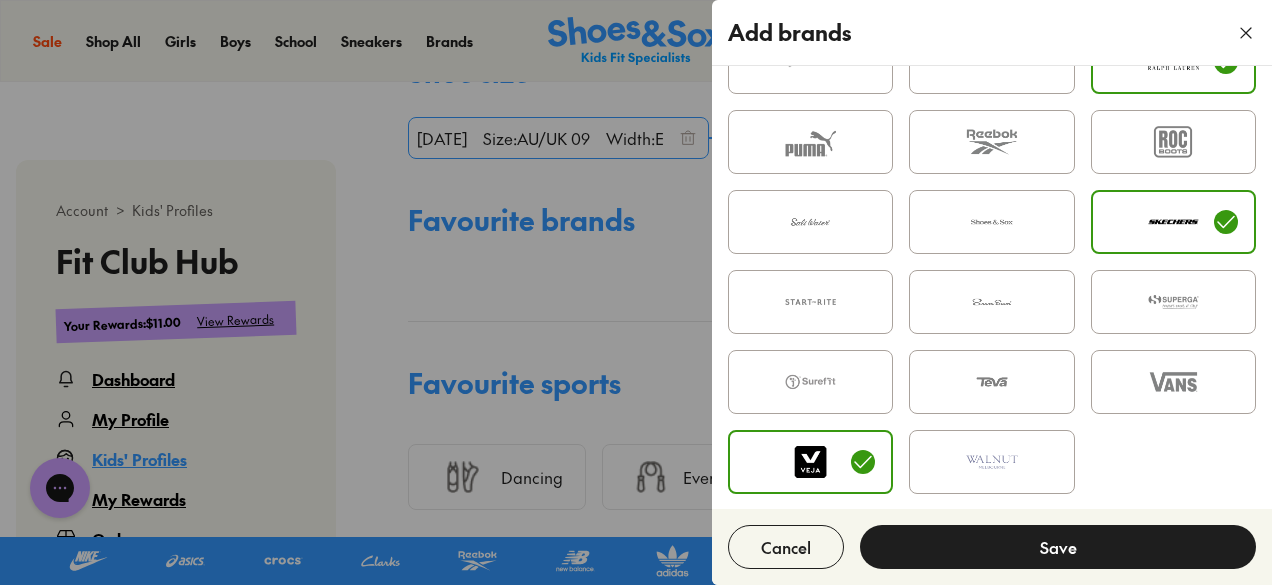 click on "Save" at bounding box center (1058, 547) 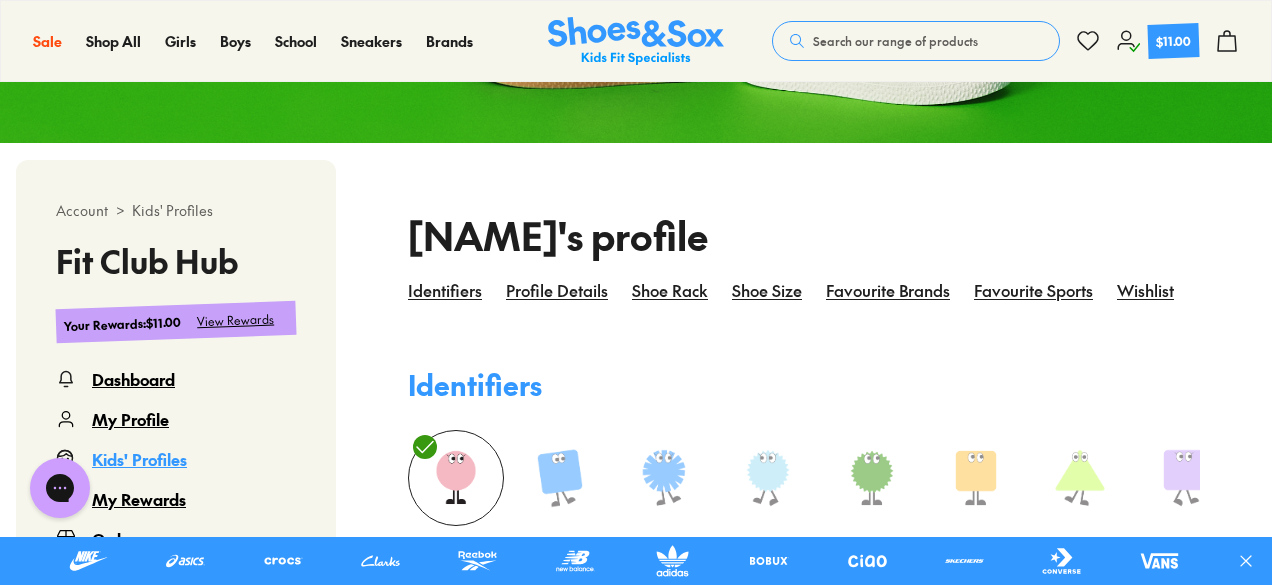 select 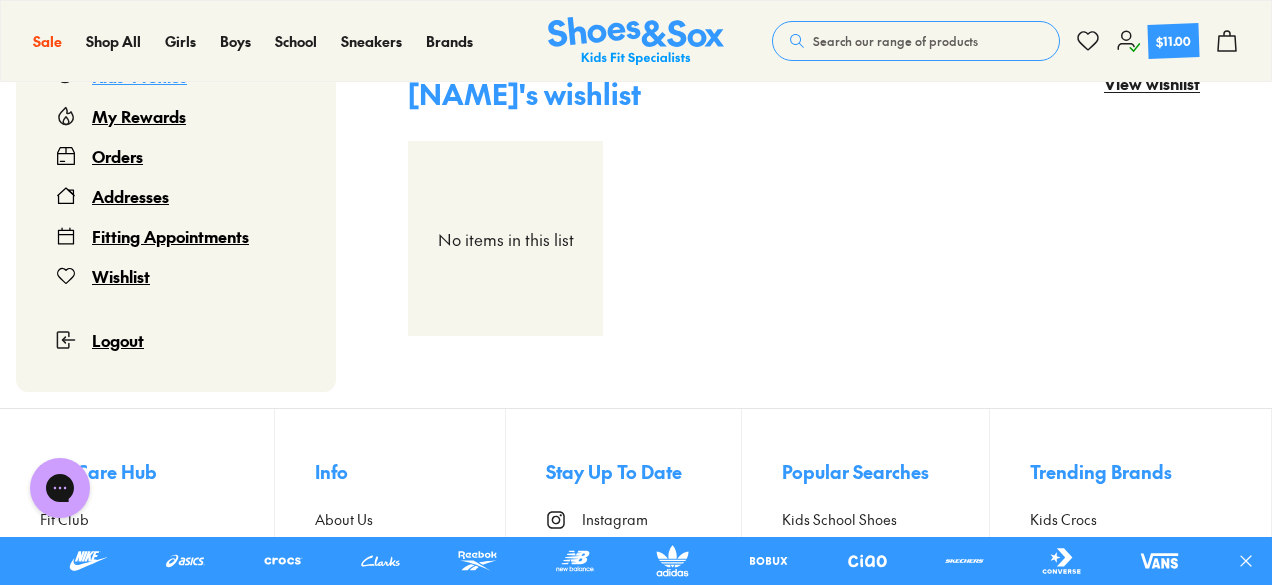 scroll, scrollTop: 2238, scrollLeft: 0, axis: vertical 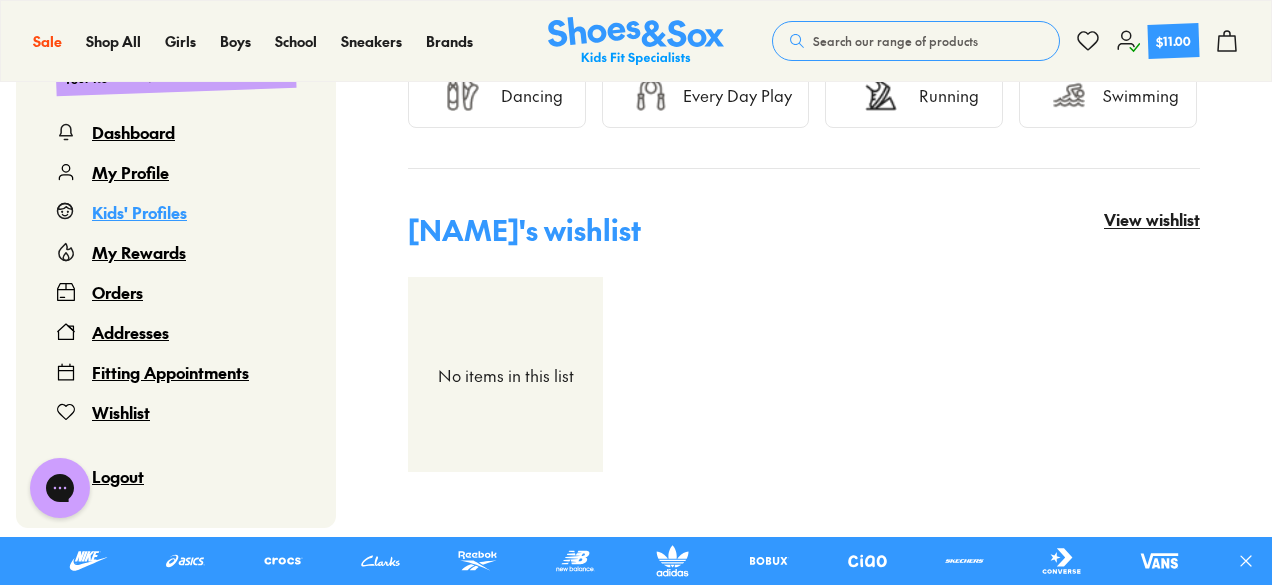 click on "Addresses" at bounding box center [130, 332] 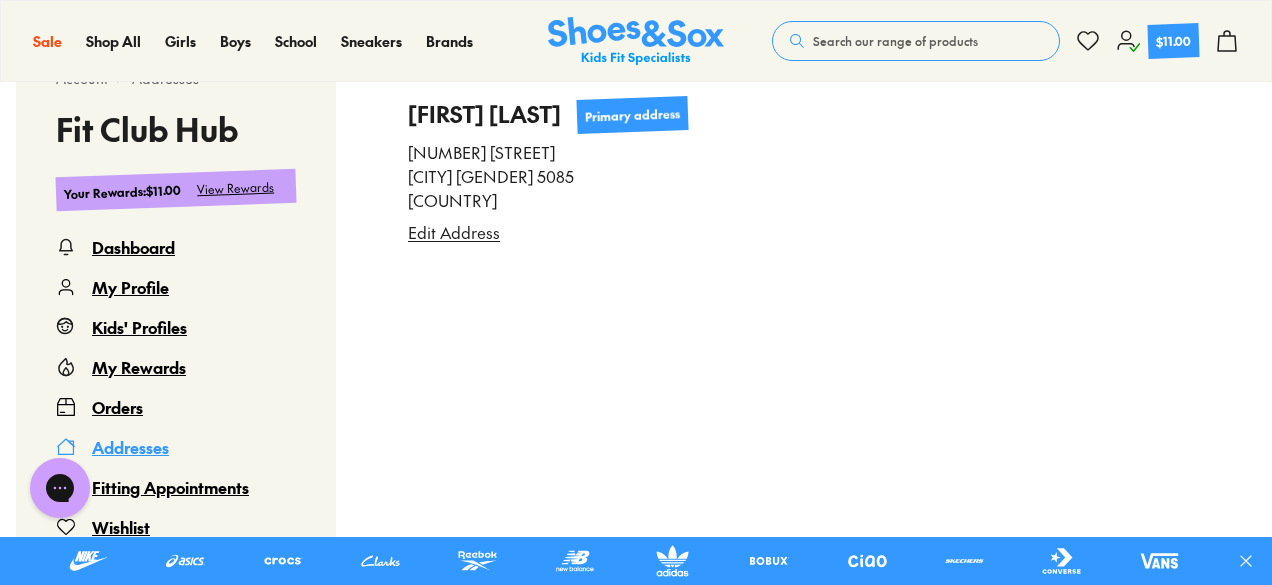 scroll, scrollTop: 722, scrollLeft: 0, axis: vertical 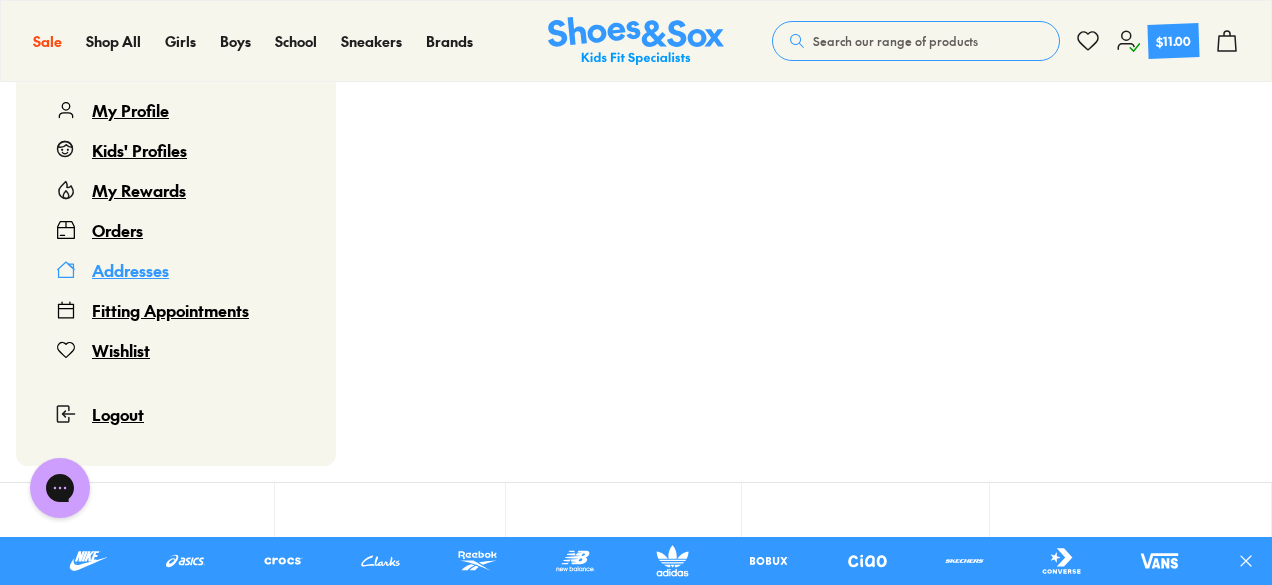 click on "Logout" at bounding box center (118, 414) 